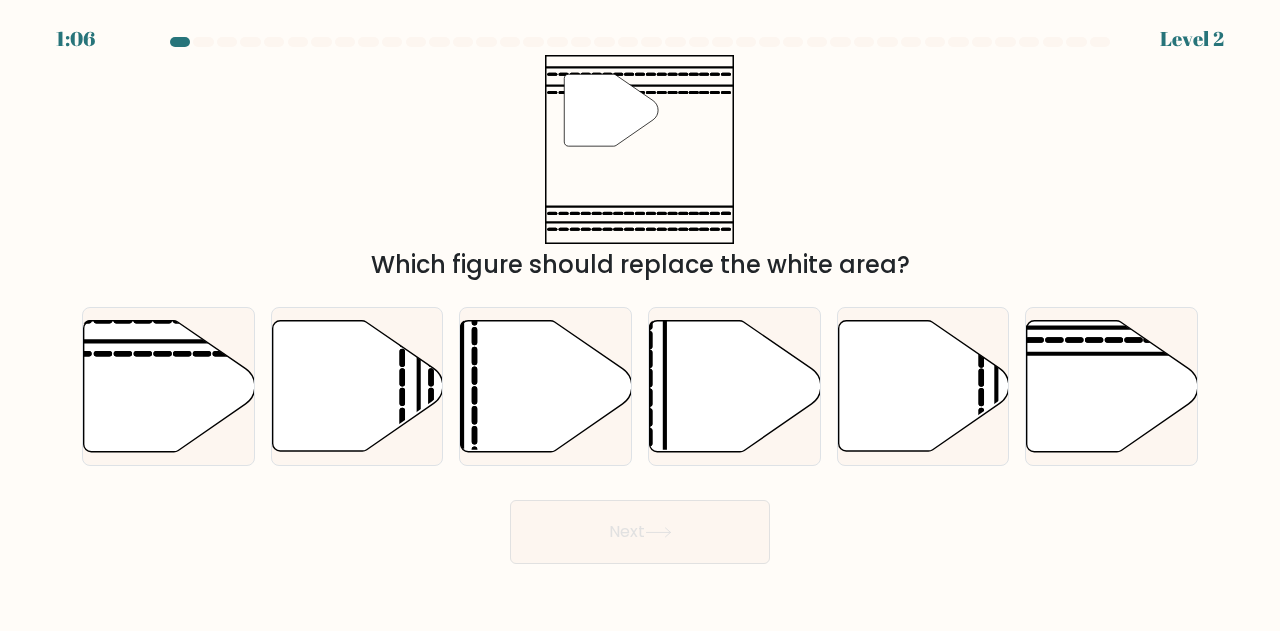 scroll, scrollTop: 0, scrollLeft: 0, axis: both 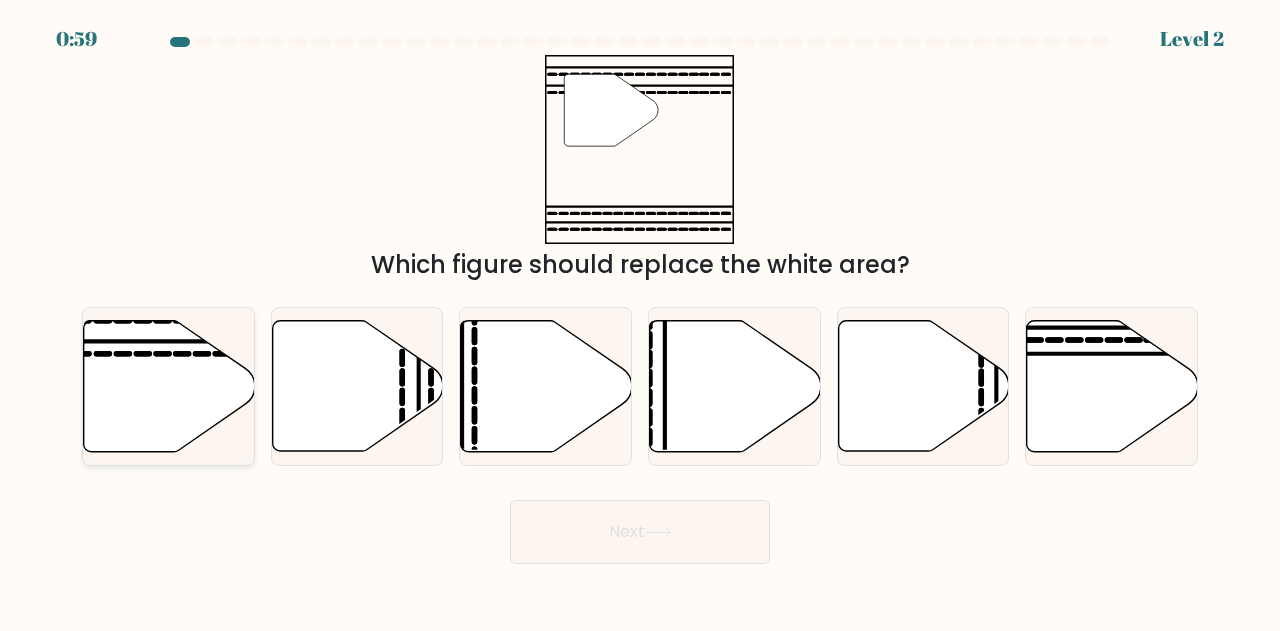 click 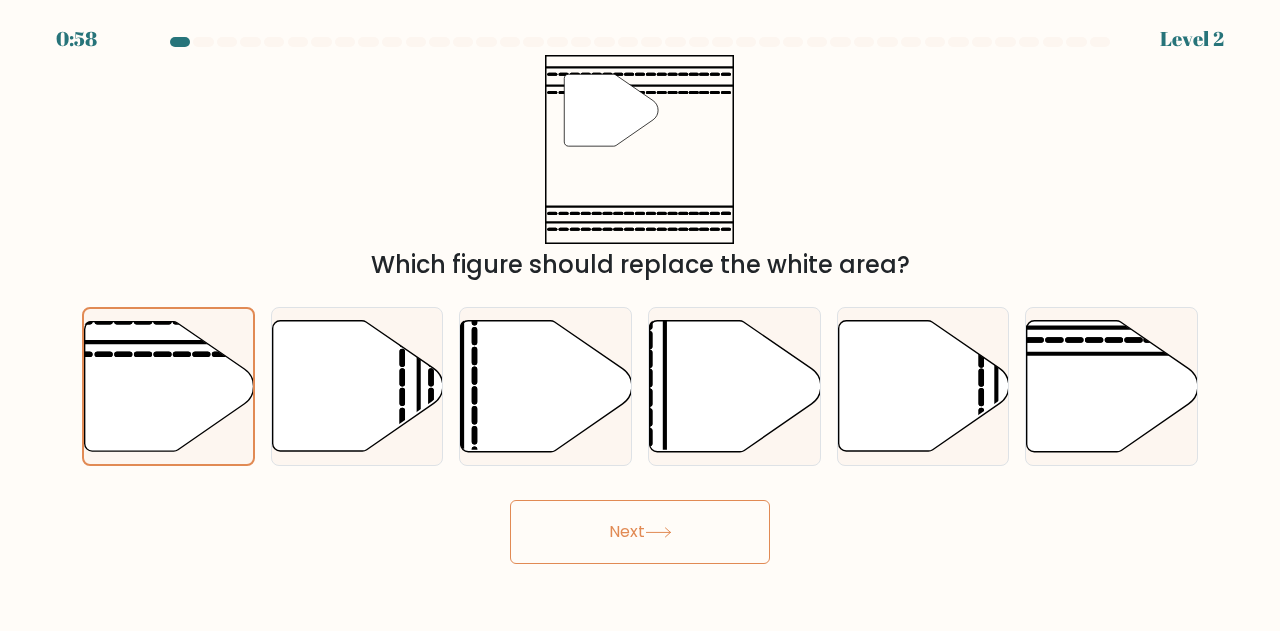click on "Next" at bounding box center [640, 532] 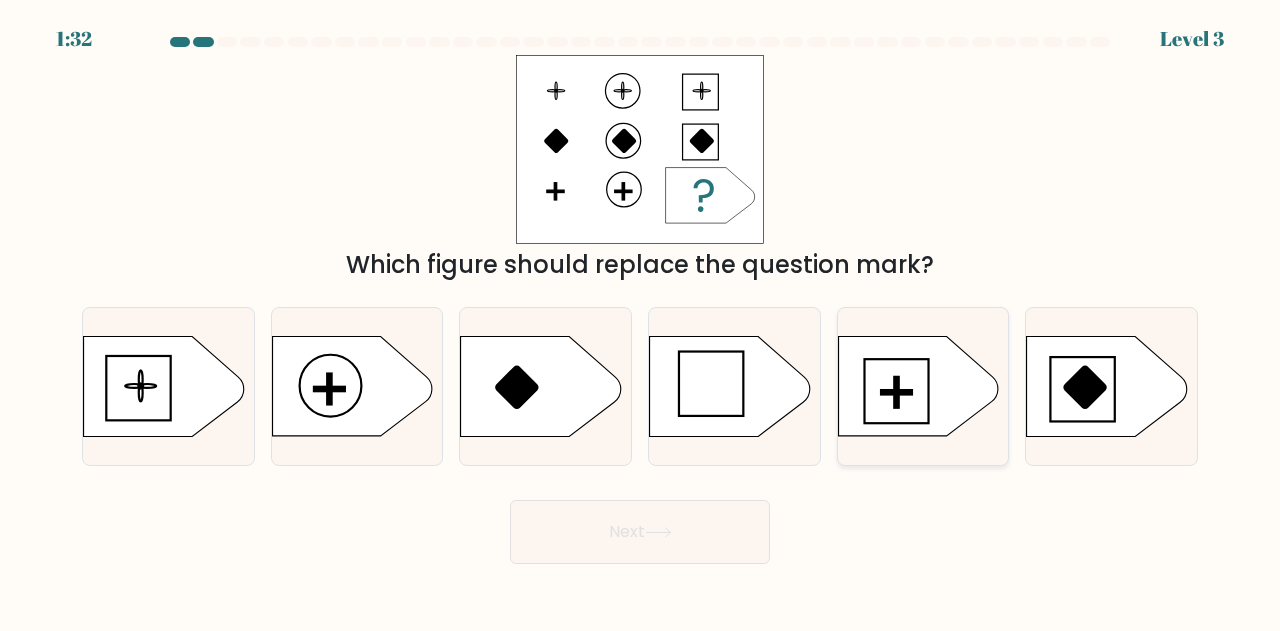 click 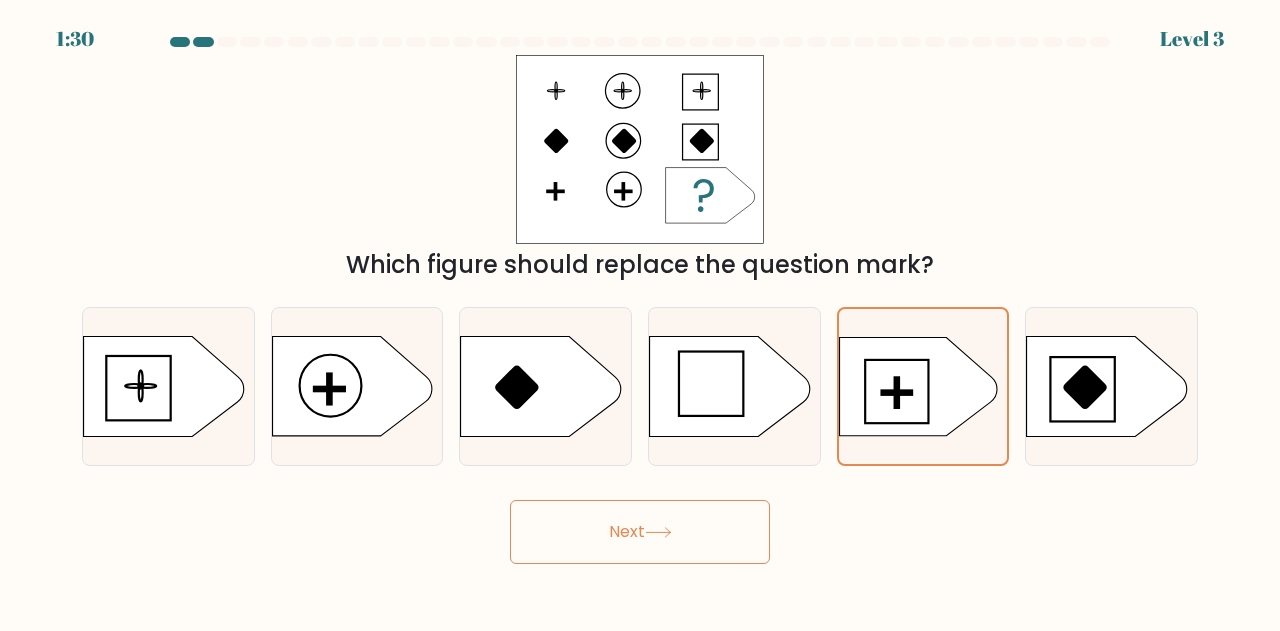 click on "Next" at bounding box center (640, 532) 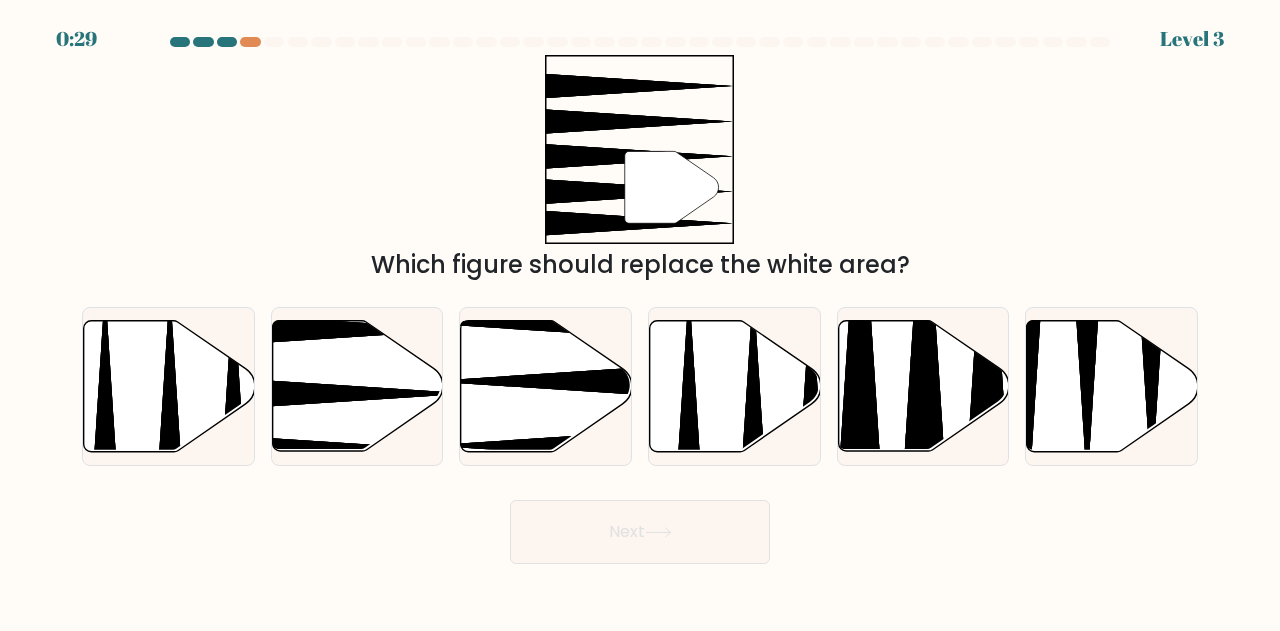 scroll, scrollTop: 0, scrollLeft: 0, axis: both 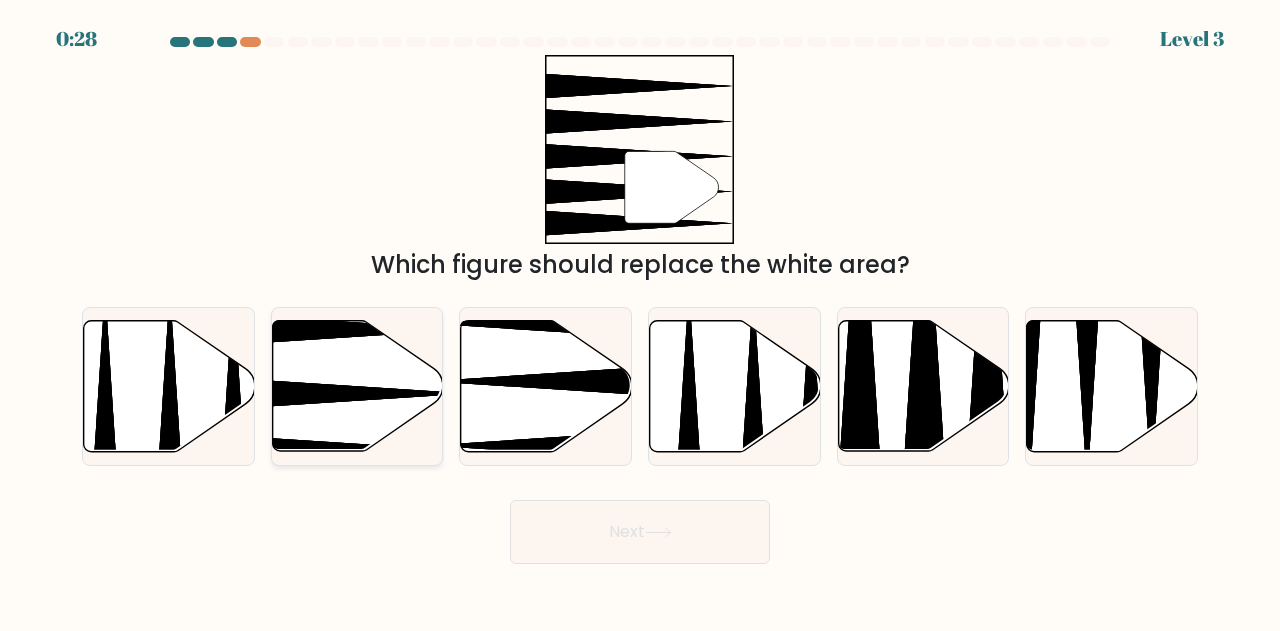 click 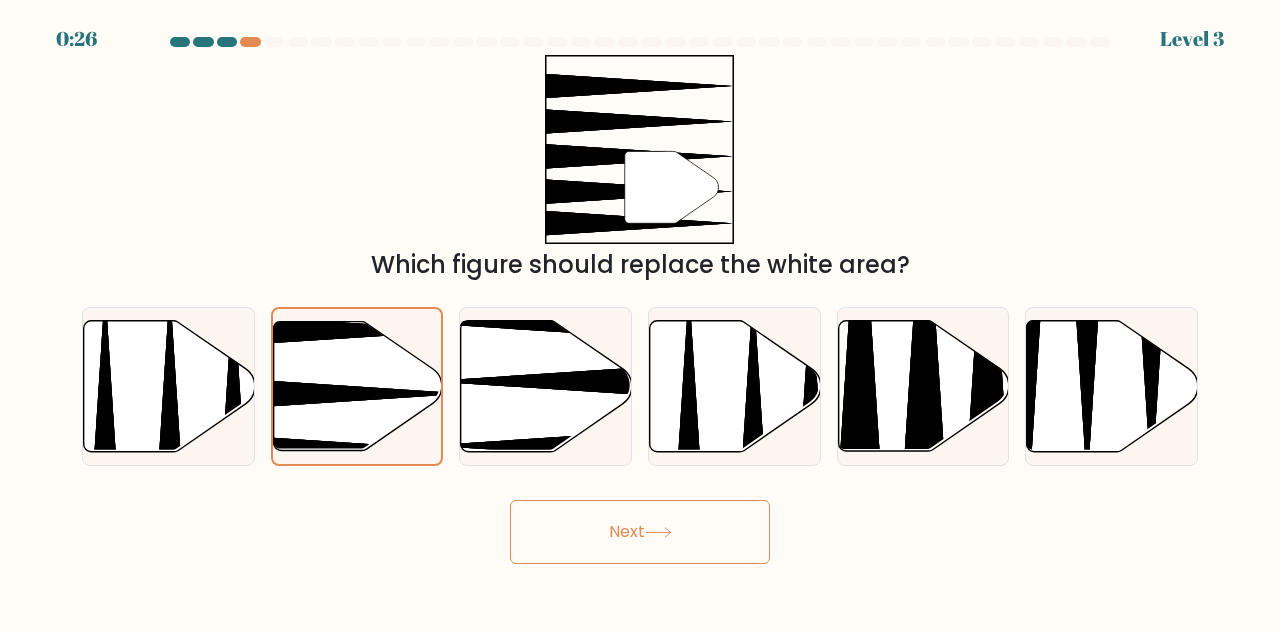 click on "Next" at bounding box center (640, 532) 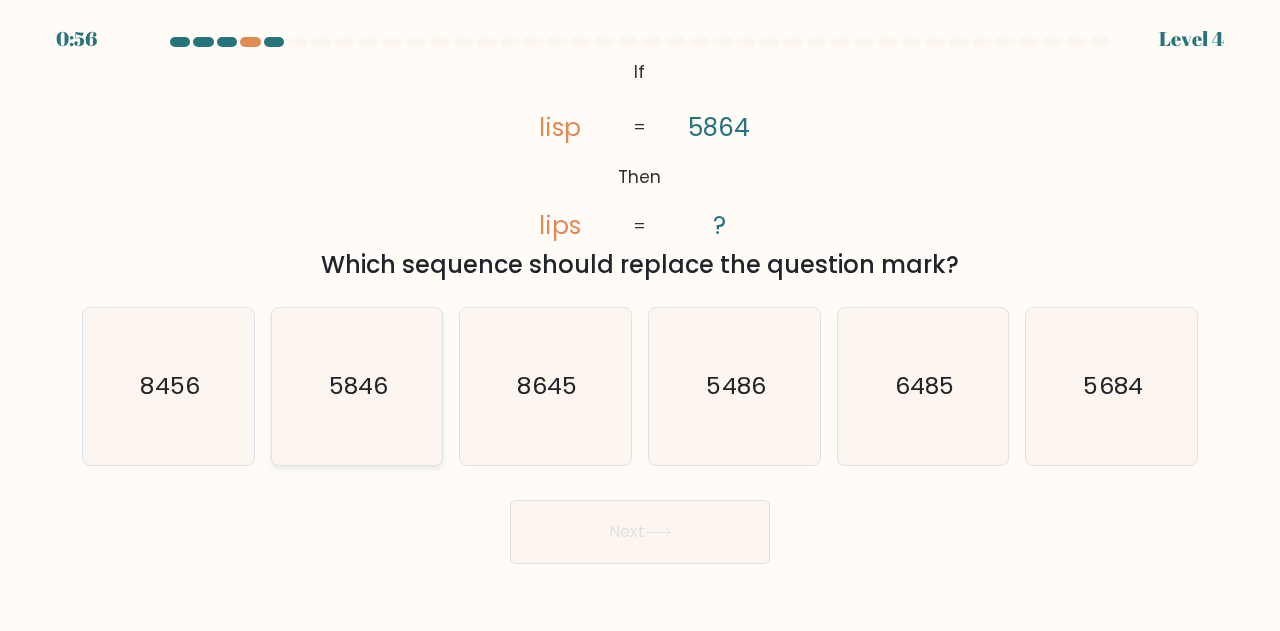 click on "5846" 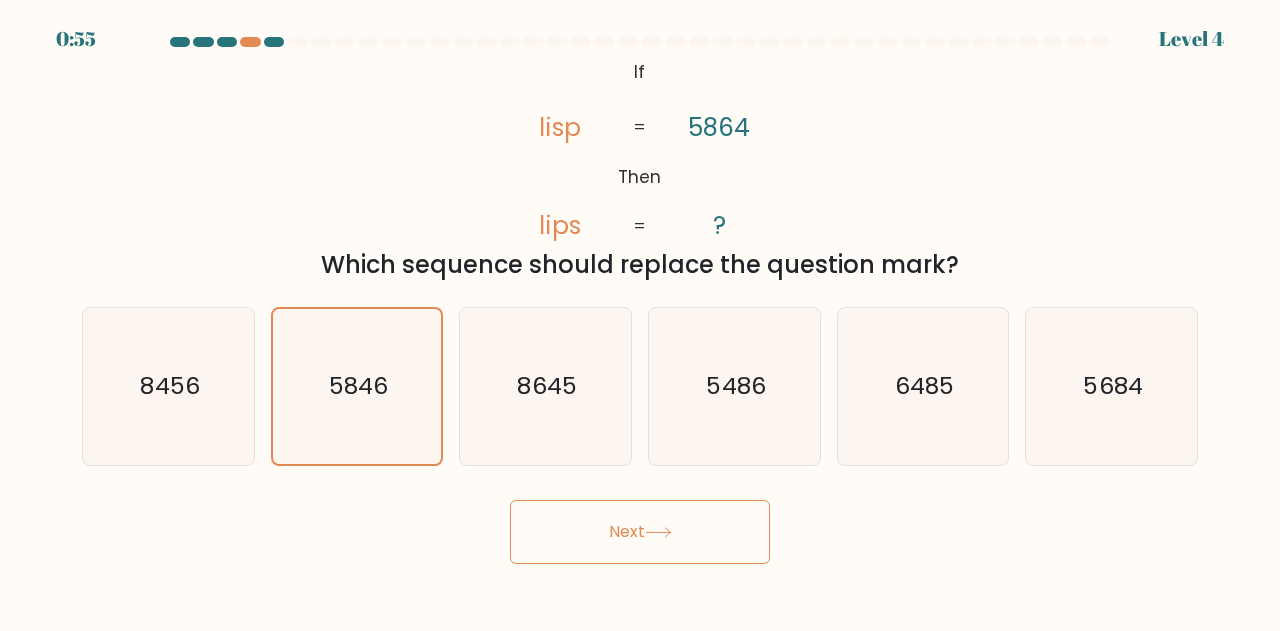 click on "Next" at bounding box center [640, 532] 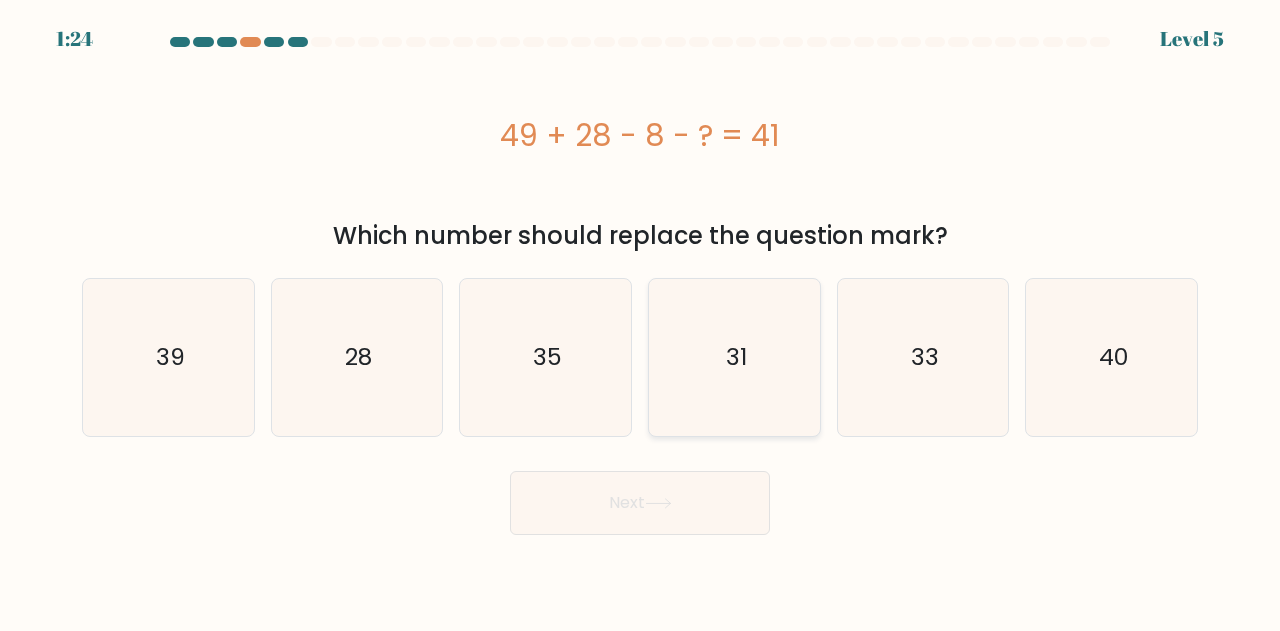 click on "31" 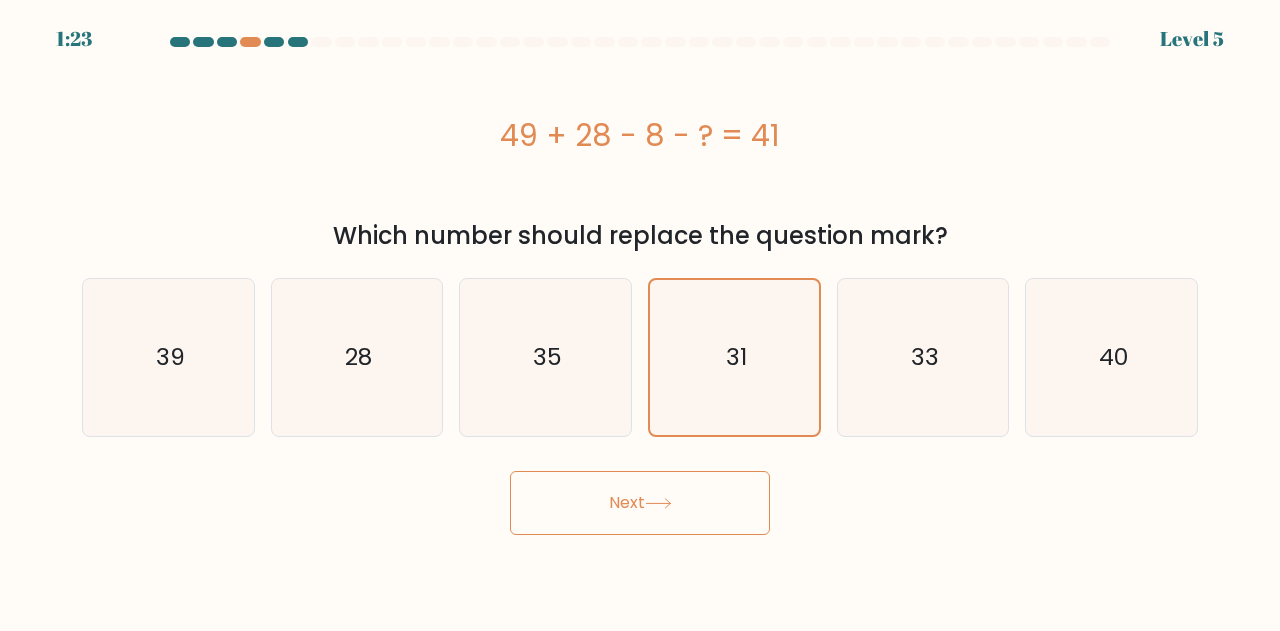 click on "Next" at bounding box center (640, 503) 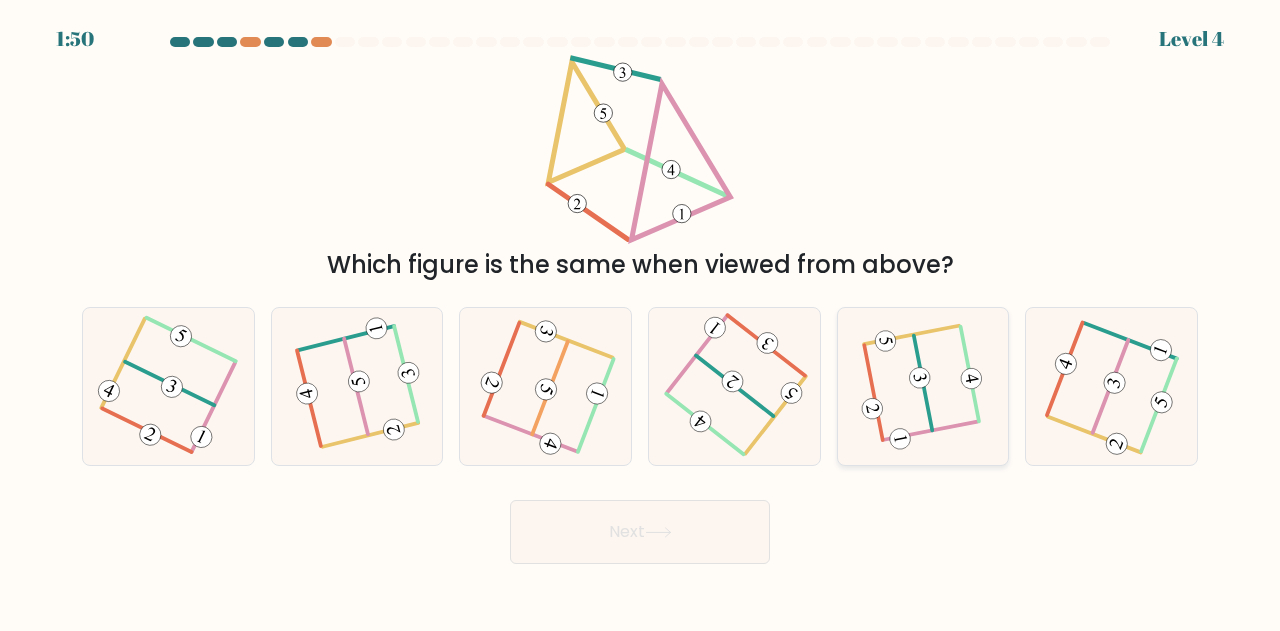 click 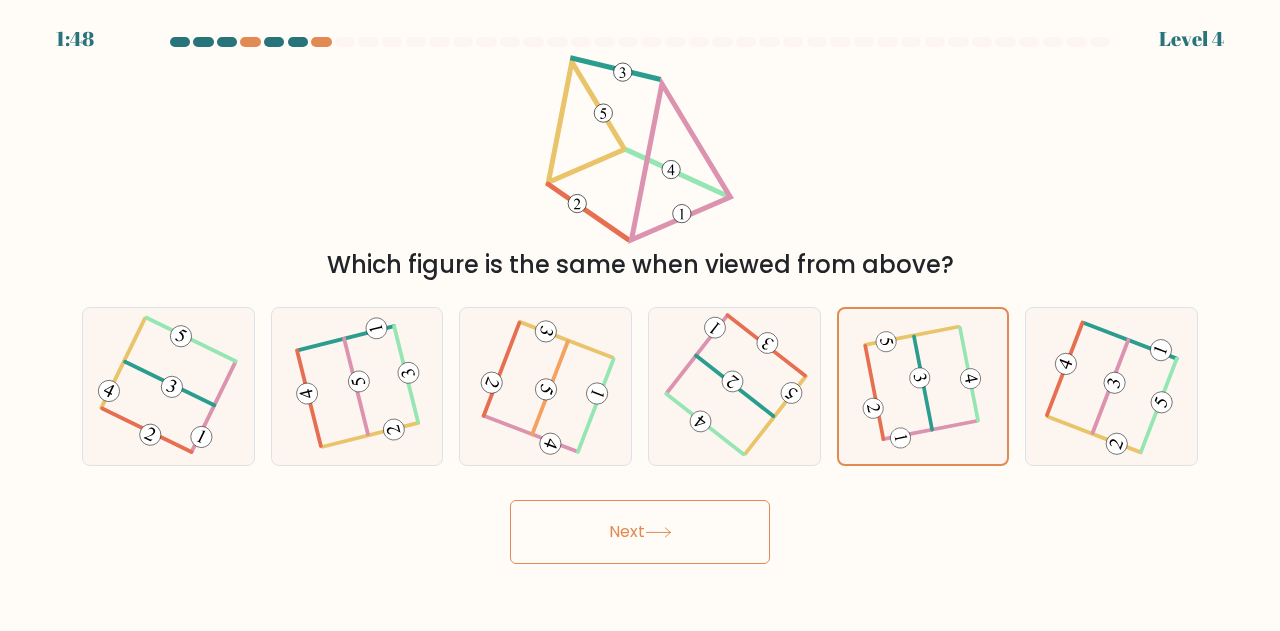 click on "Next" at bounding box center [640, 532] 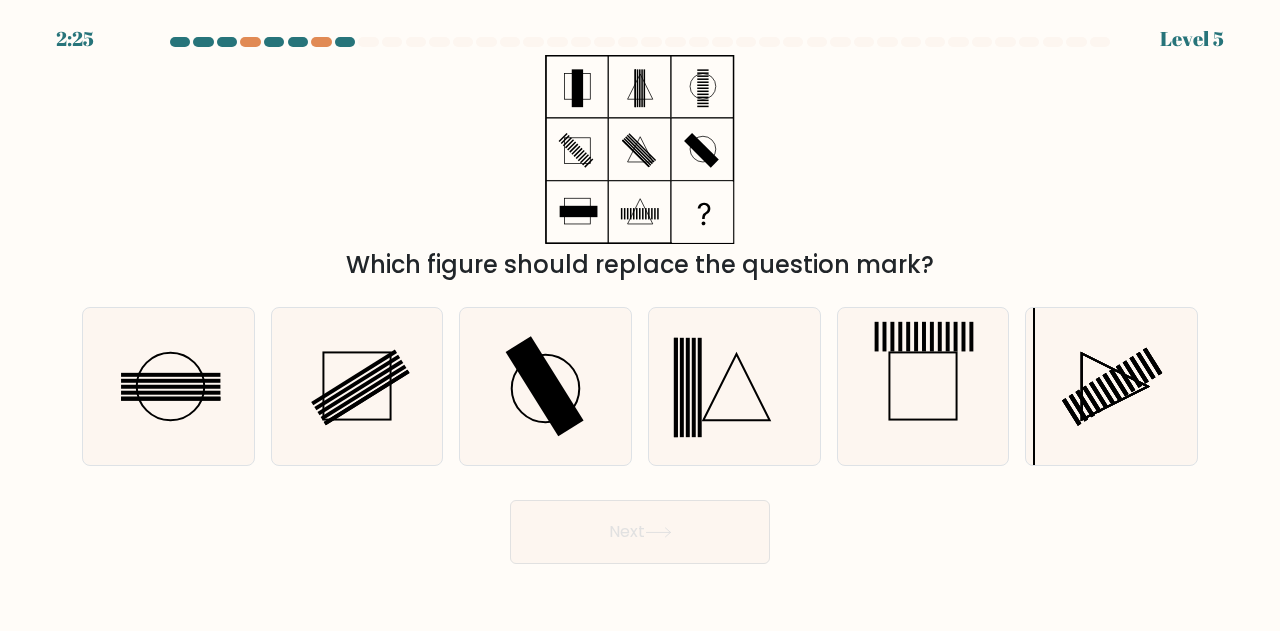 click on "2:25
Level 5" at bounding box center (640, 27) 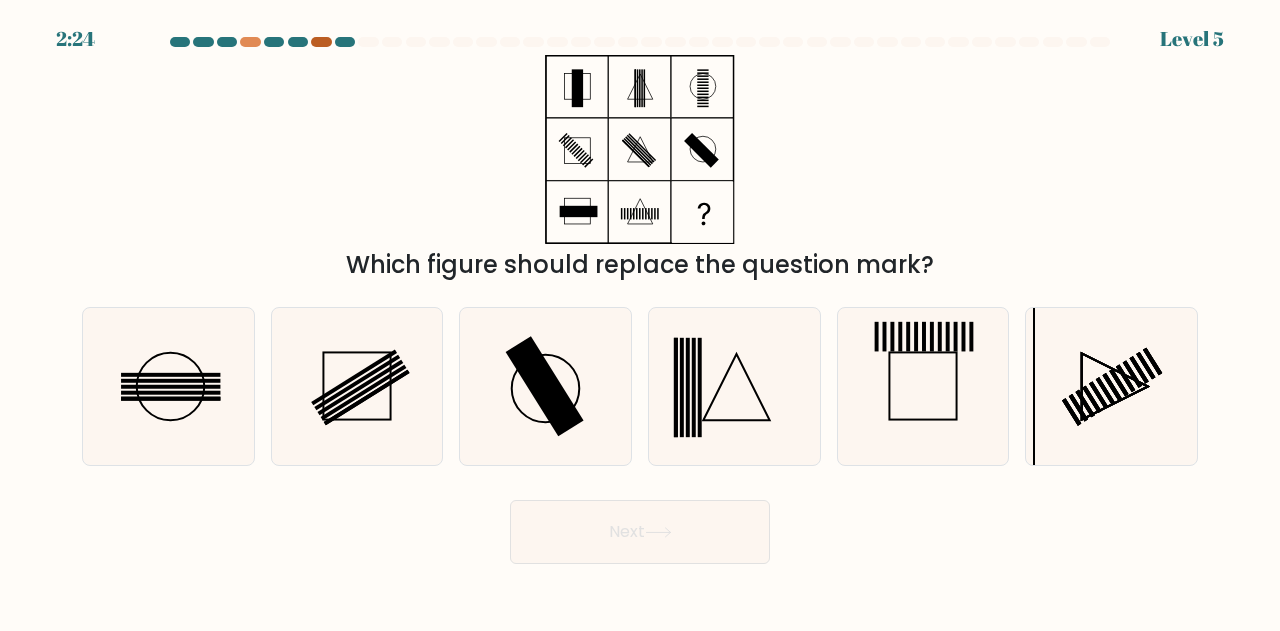 click at bounding box center (321, 42) 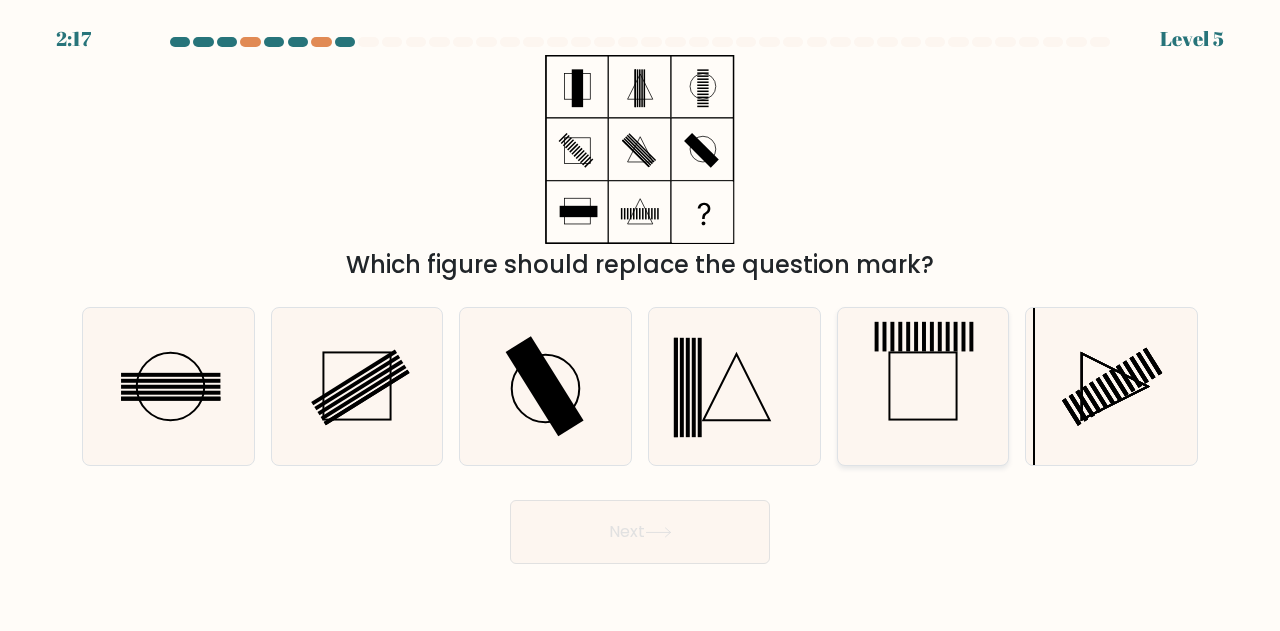 click 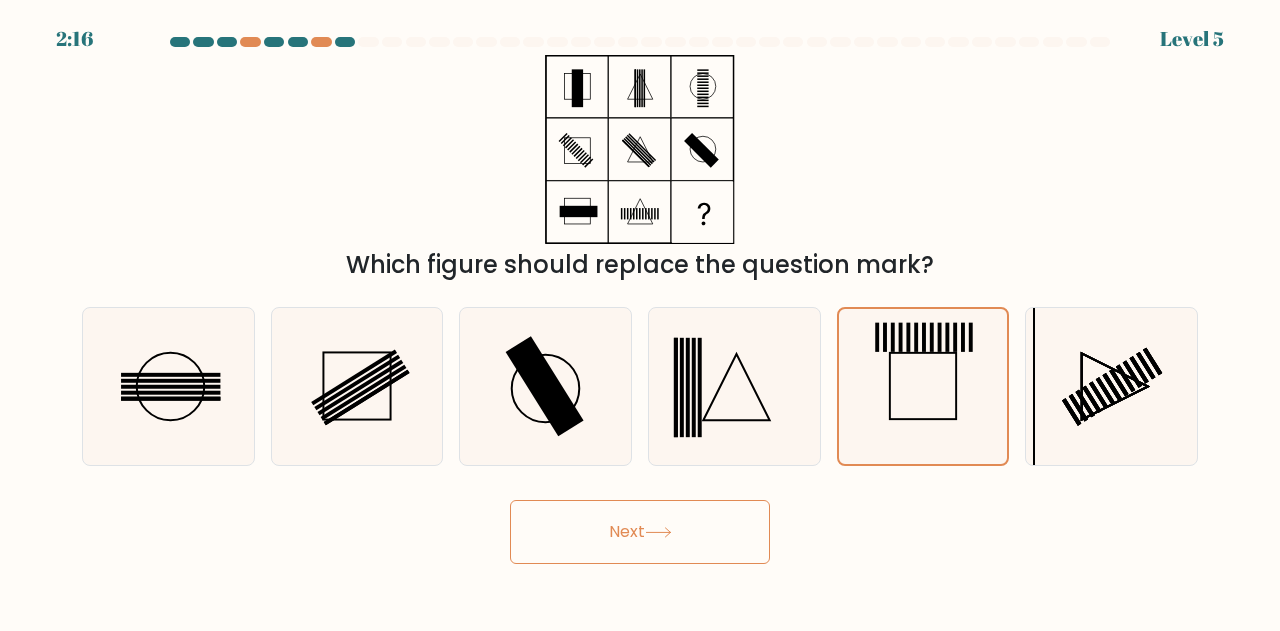 click on "Next" at bounding box center (640, 532) 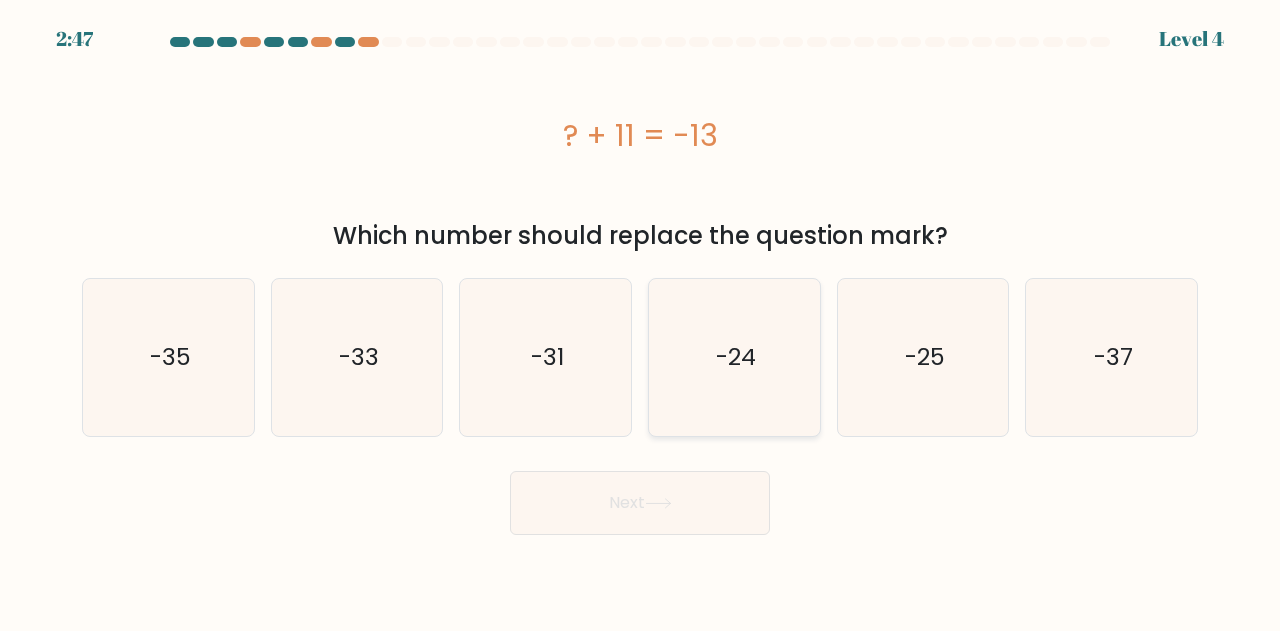 click on "-24" 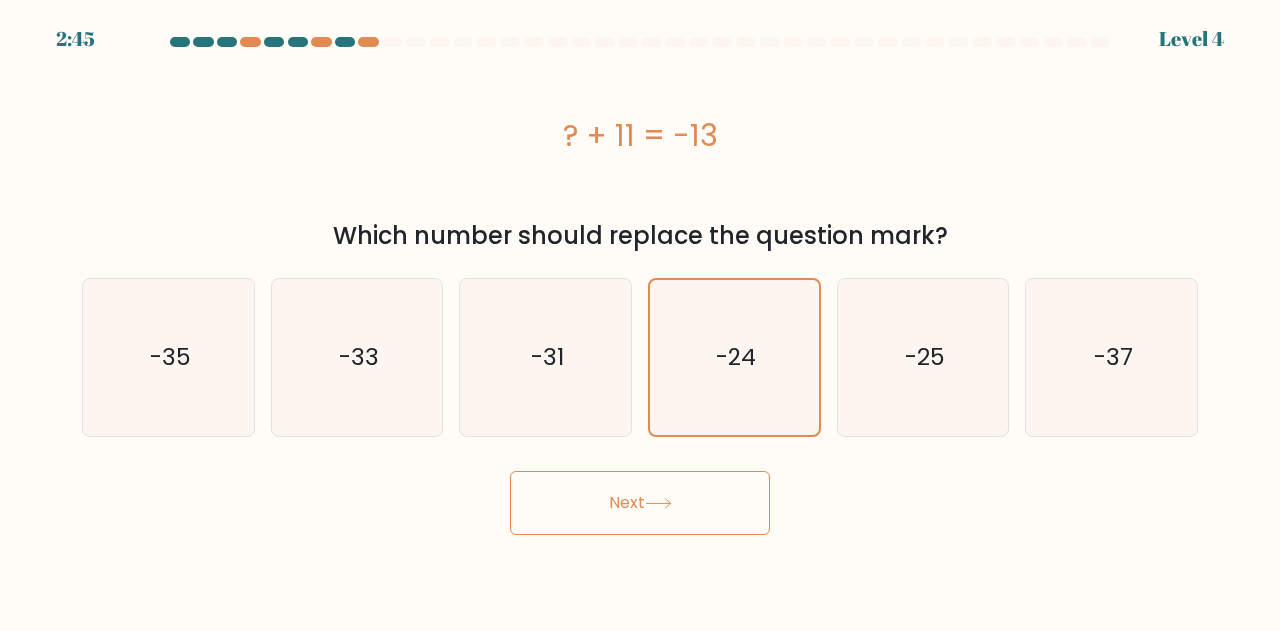 click 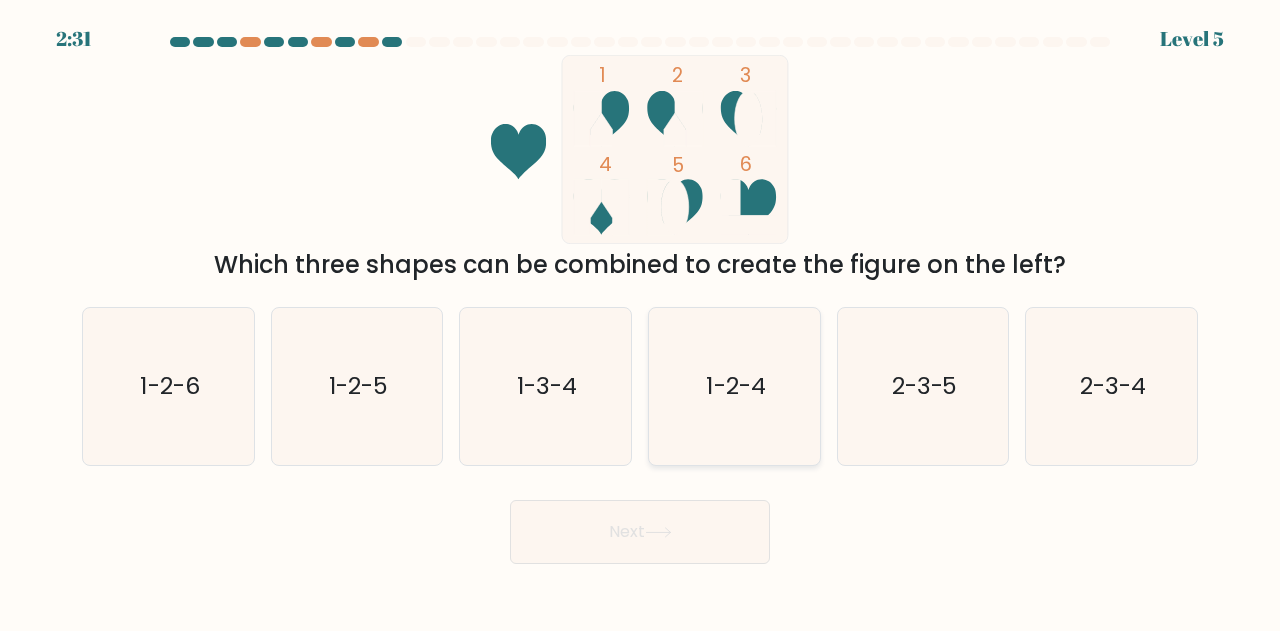 click on "1-2-4" 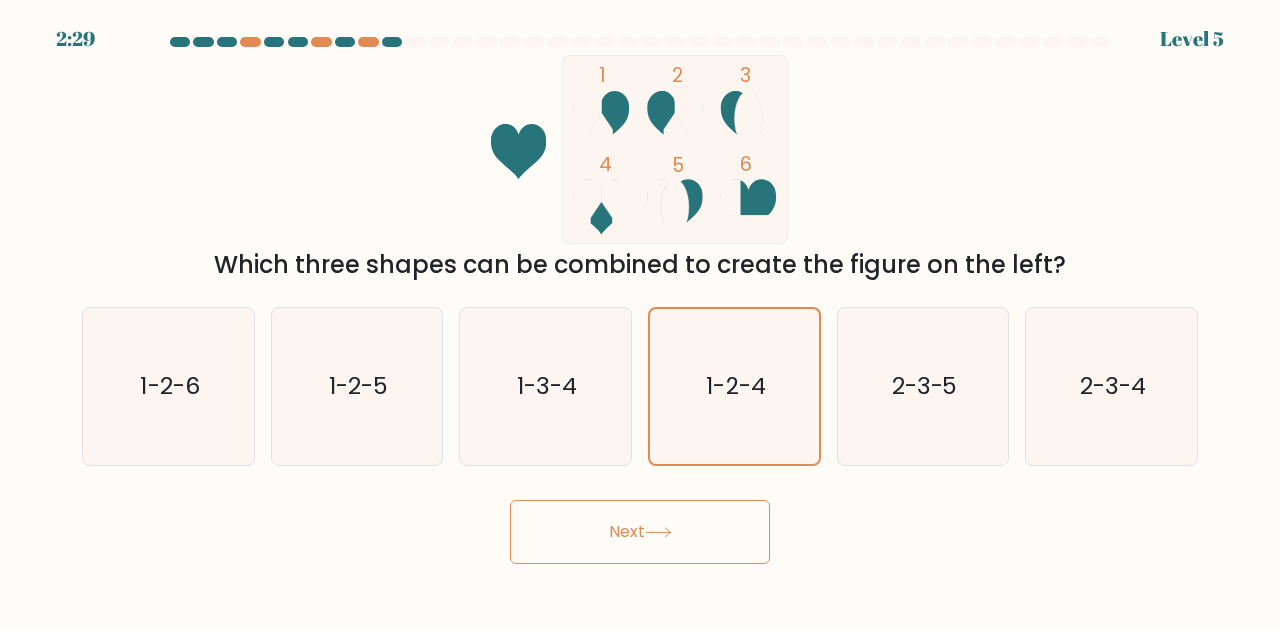click on "Next" at bounding box center [640, 532] 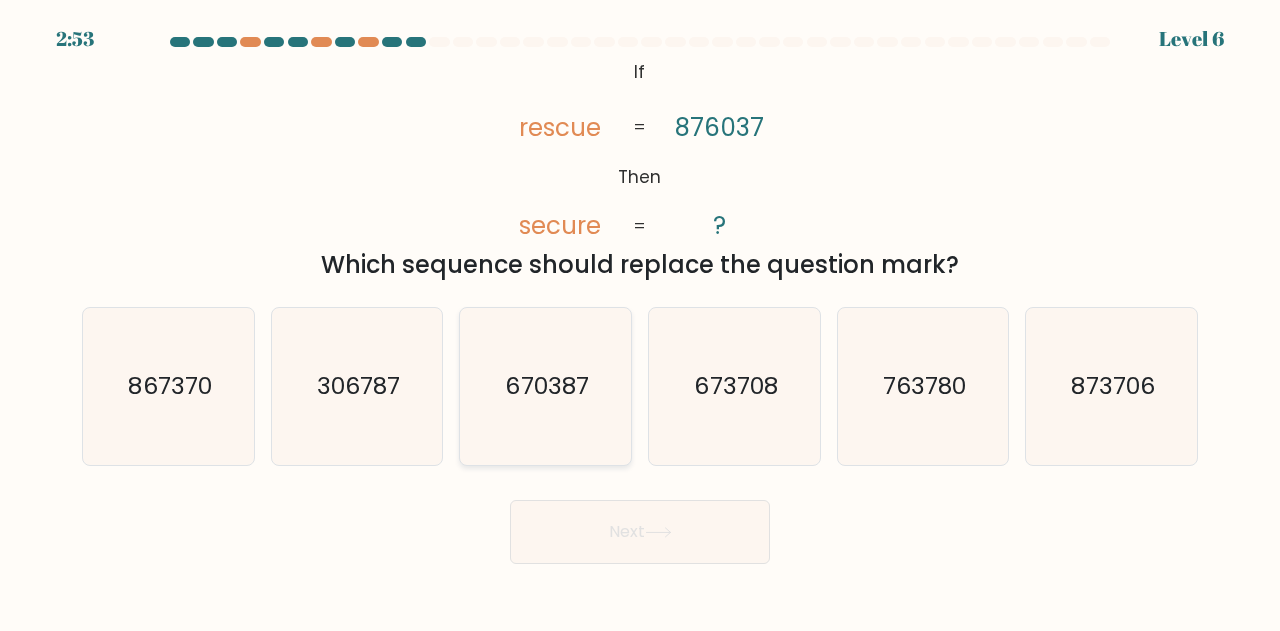click on "670387" 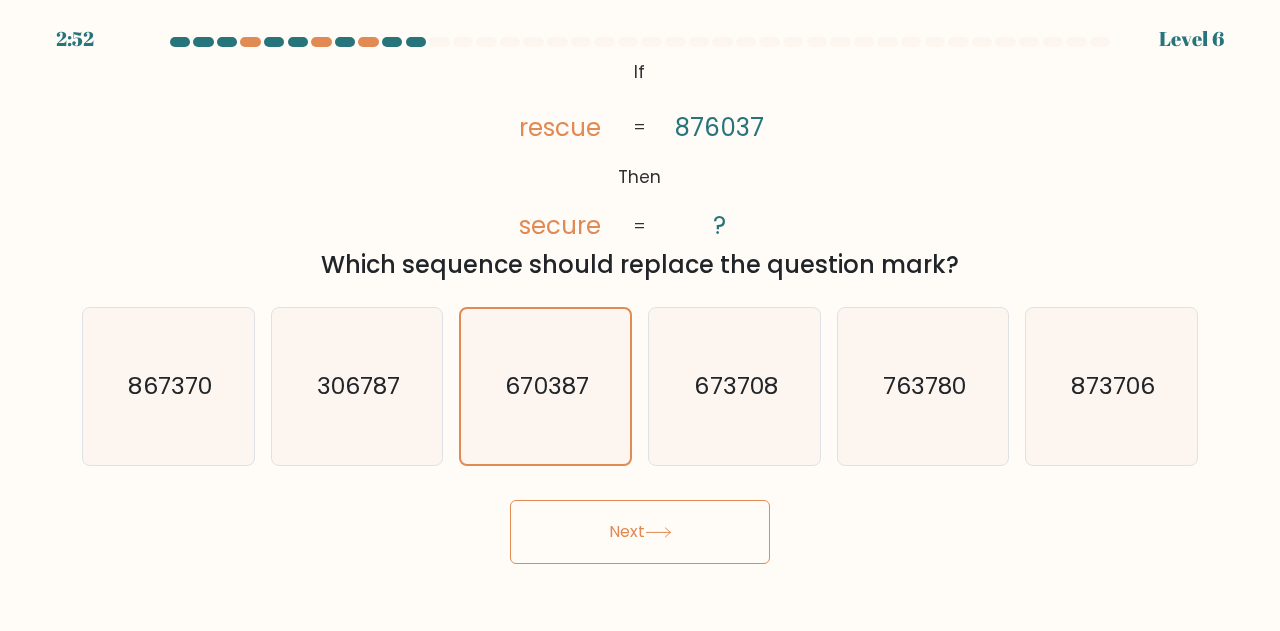 click on "Next" at bounding box center (640, 532) 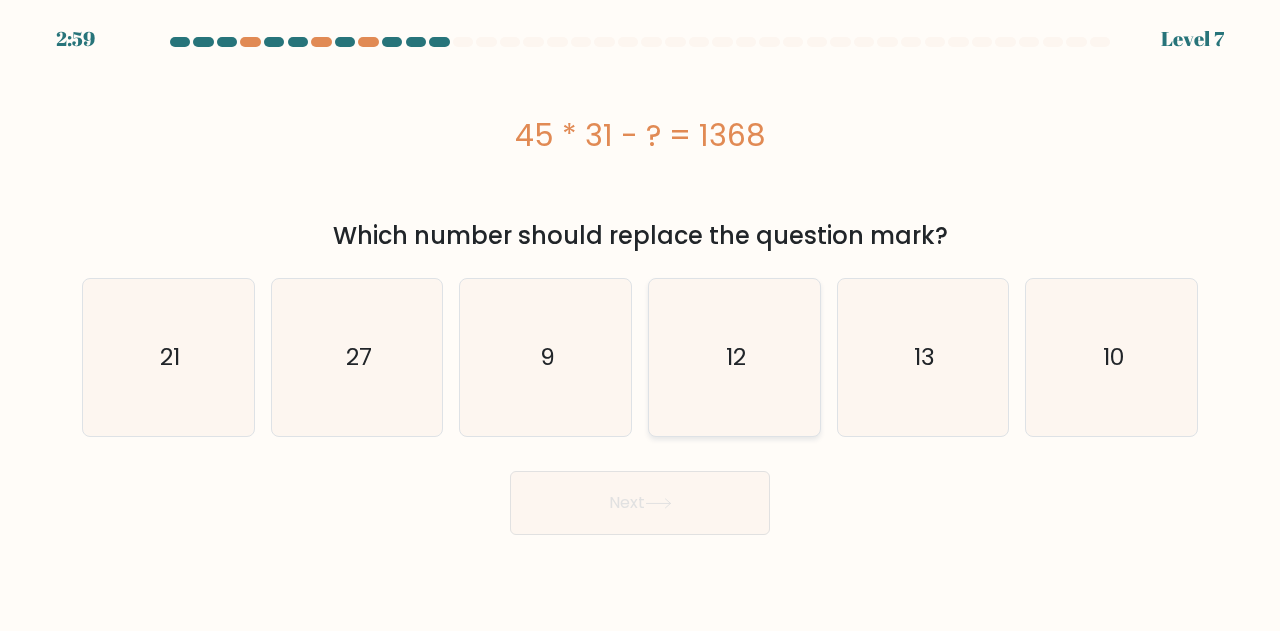 click on "12" 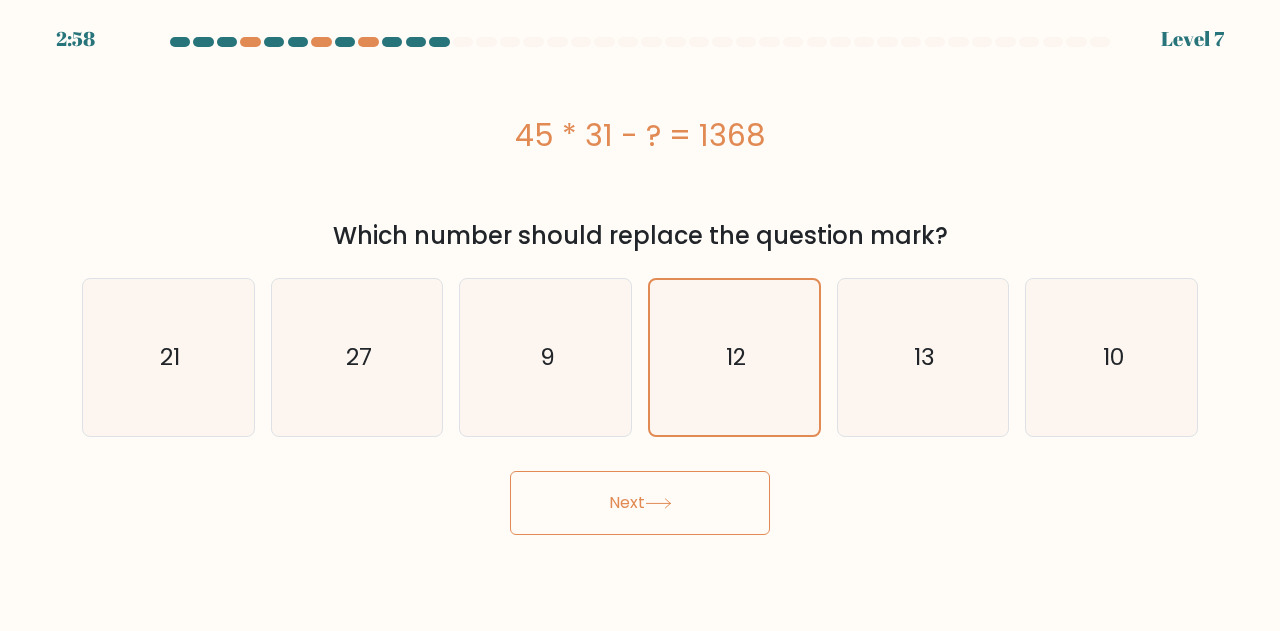 click on "Next" at bounding box center [640, 503] 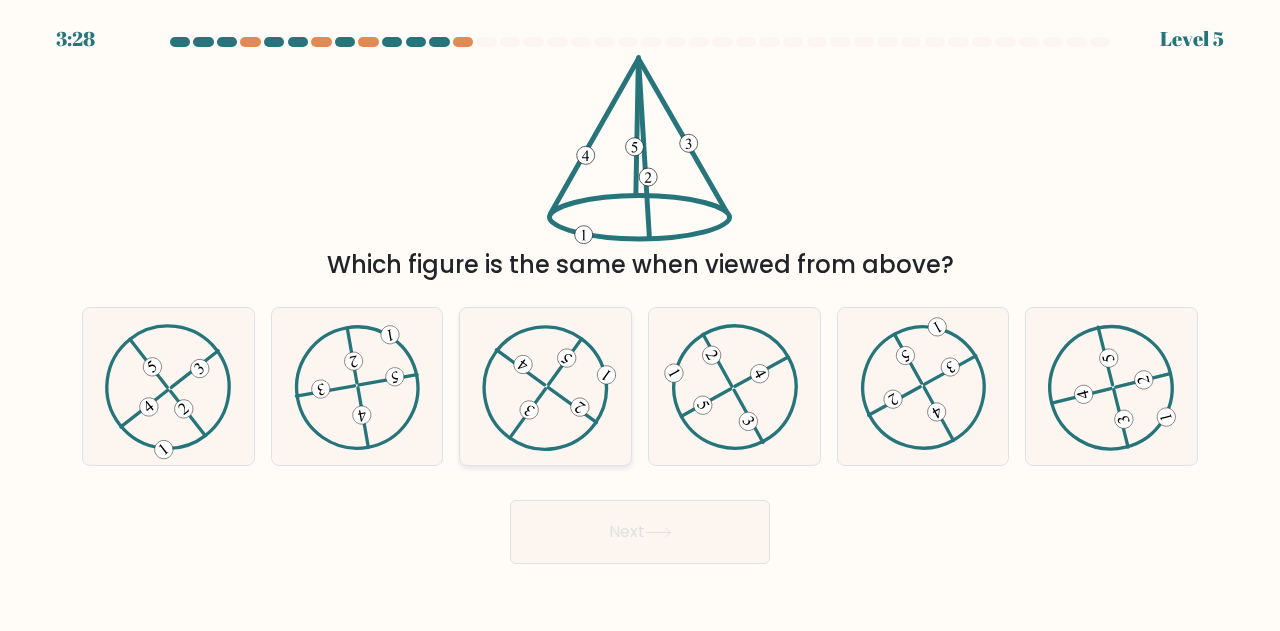 click 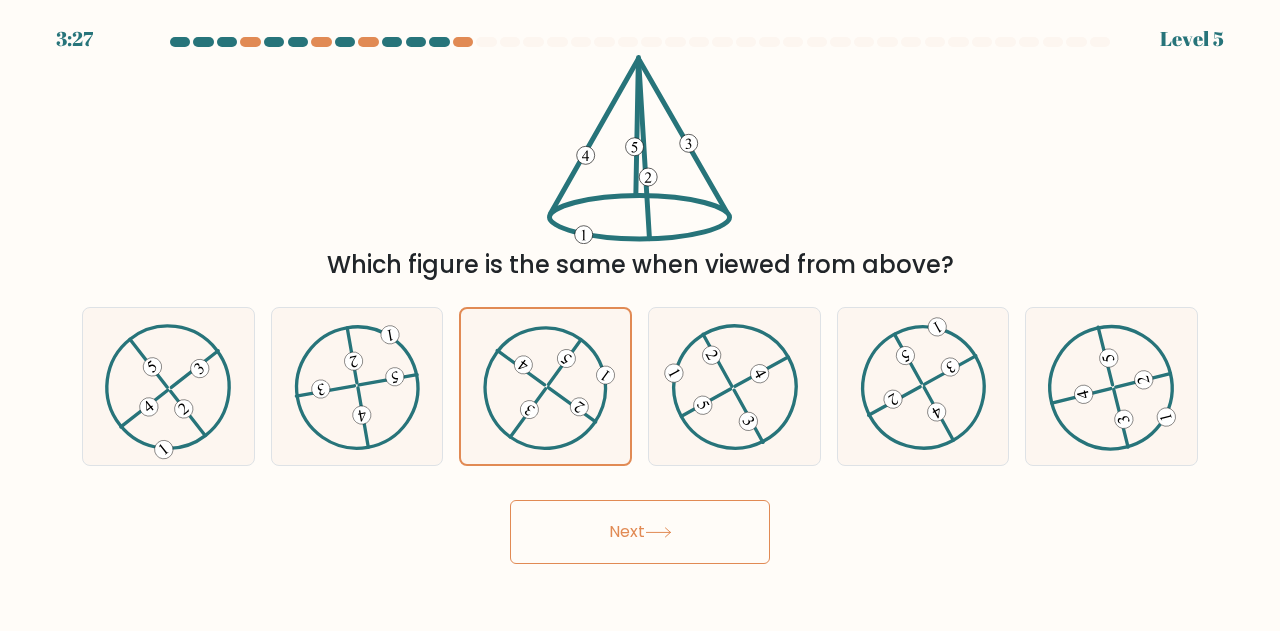 click on "Next" at bounding box center (640, 532) 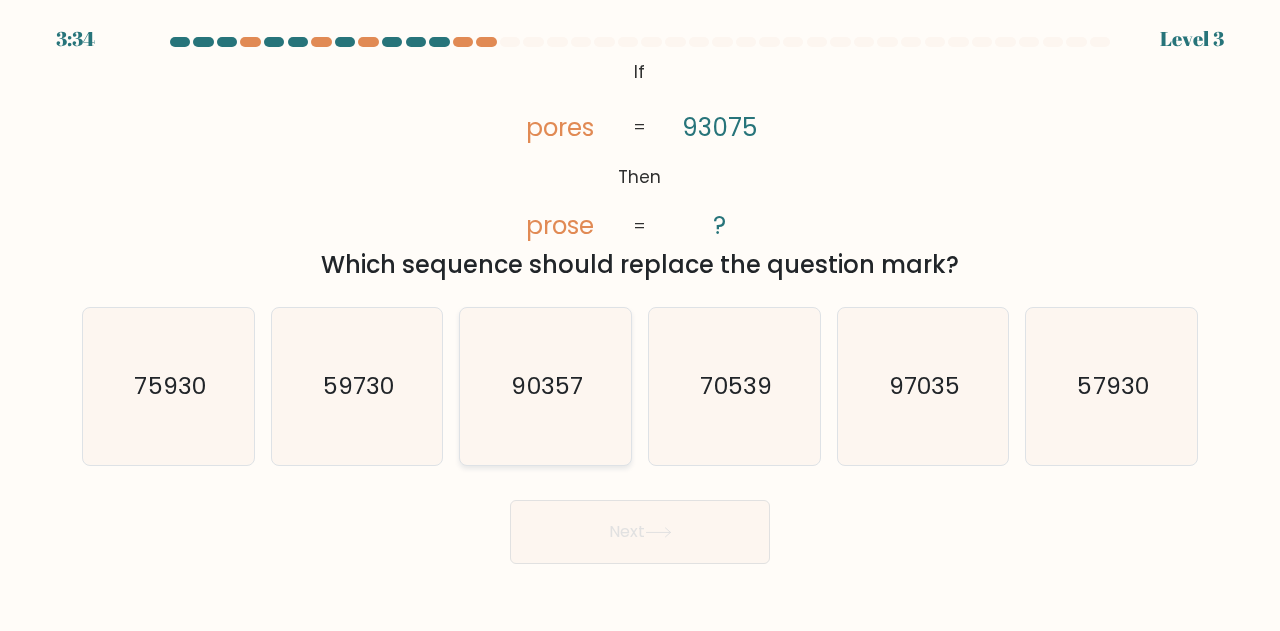 click on "90357" 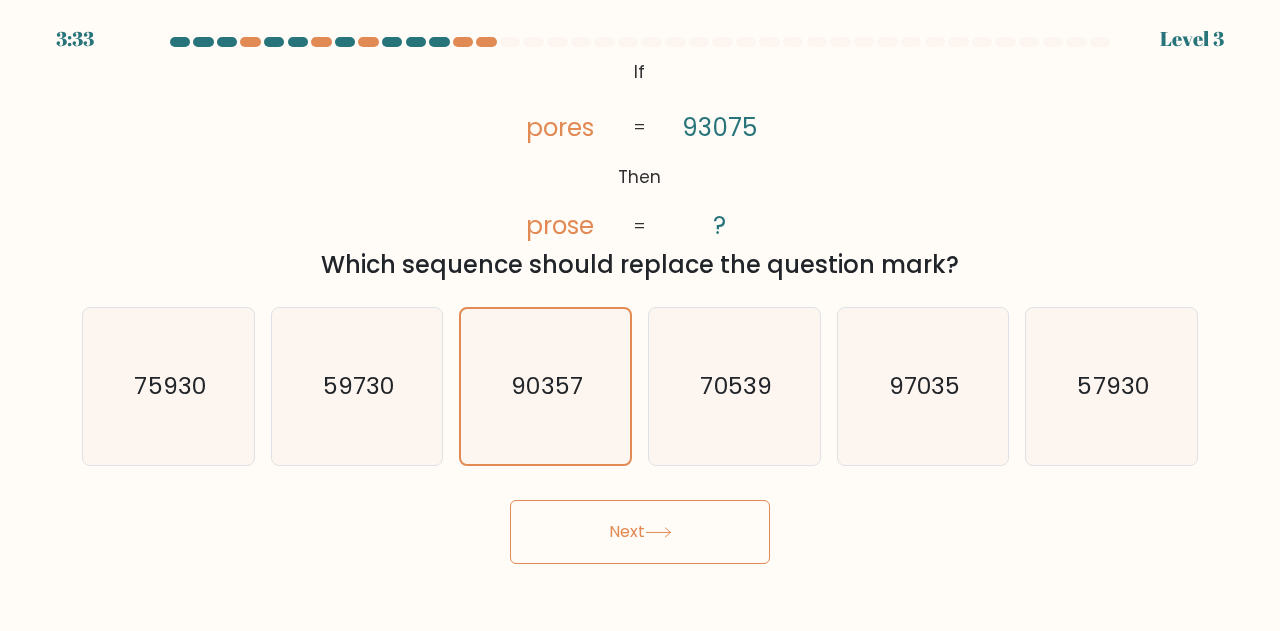 click on "Next" at bounding box center (640, 532) 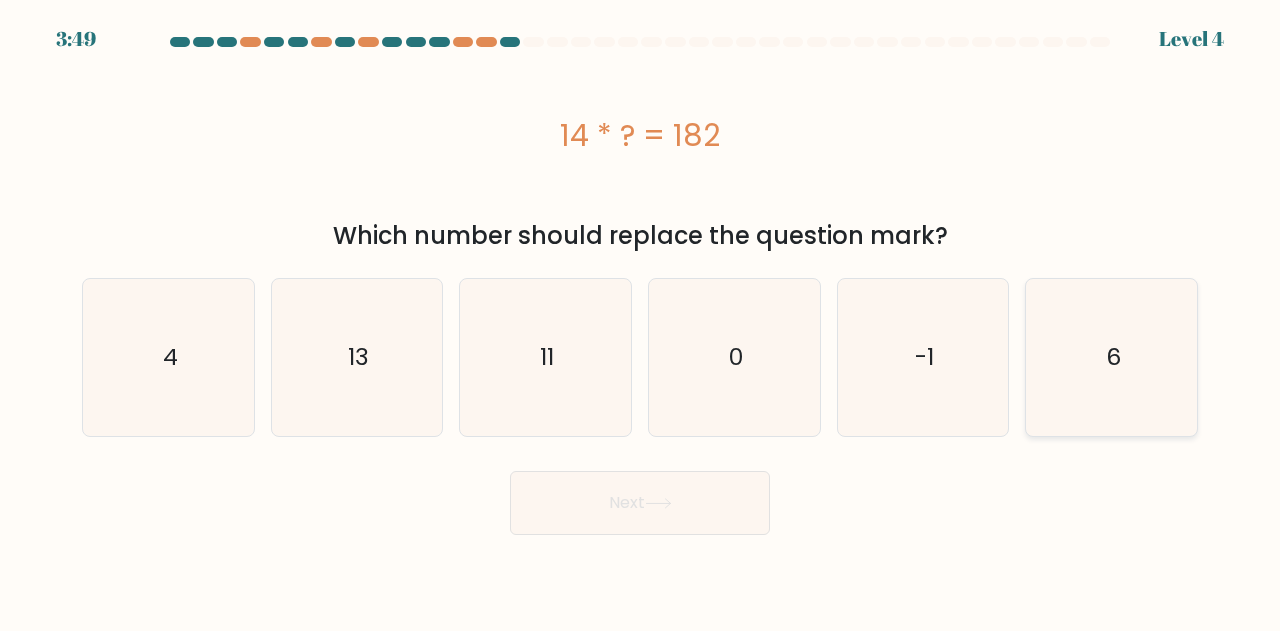 click on "6" 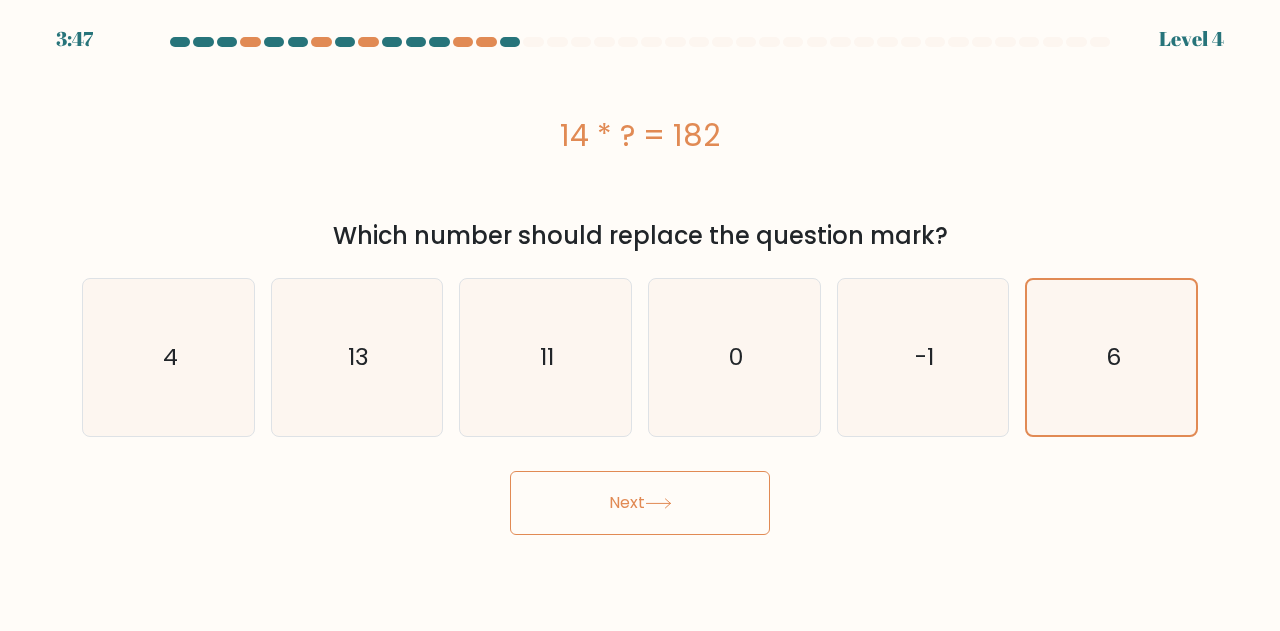 click on "Next" at bounding box center [640, 503] 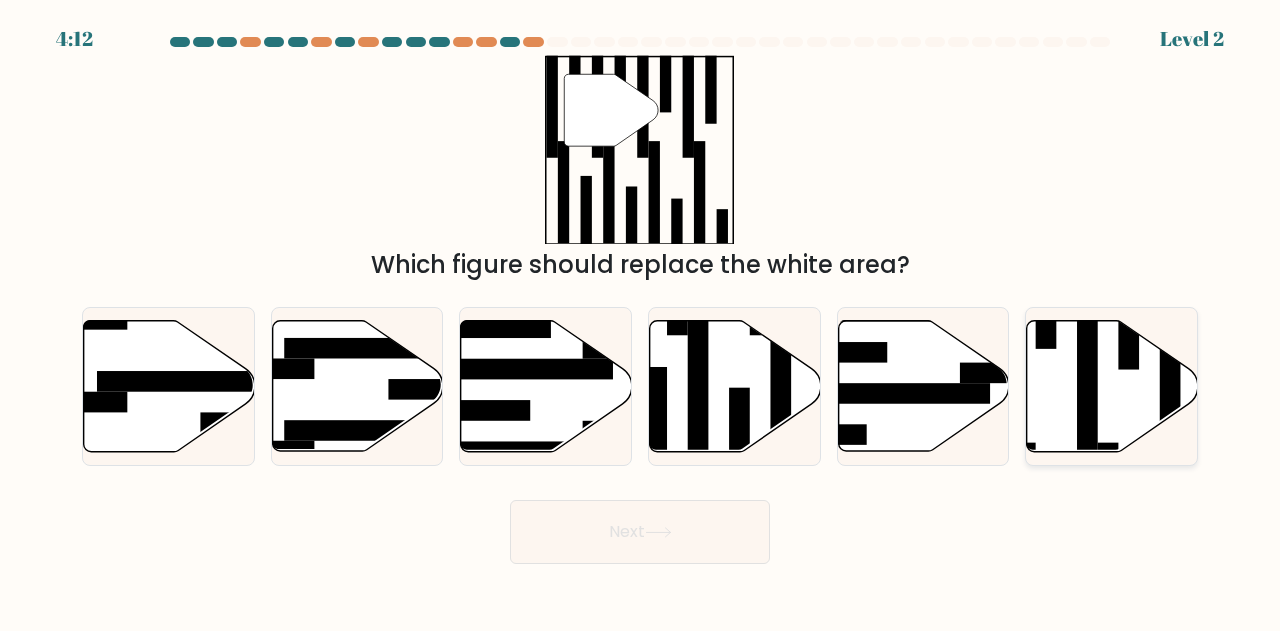 click 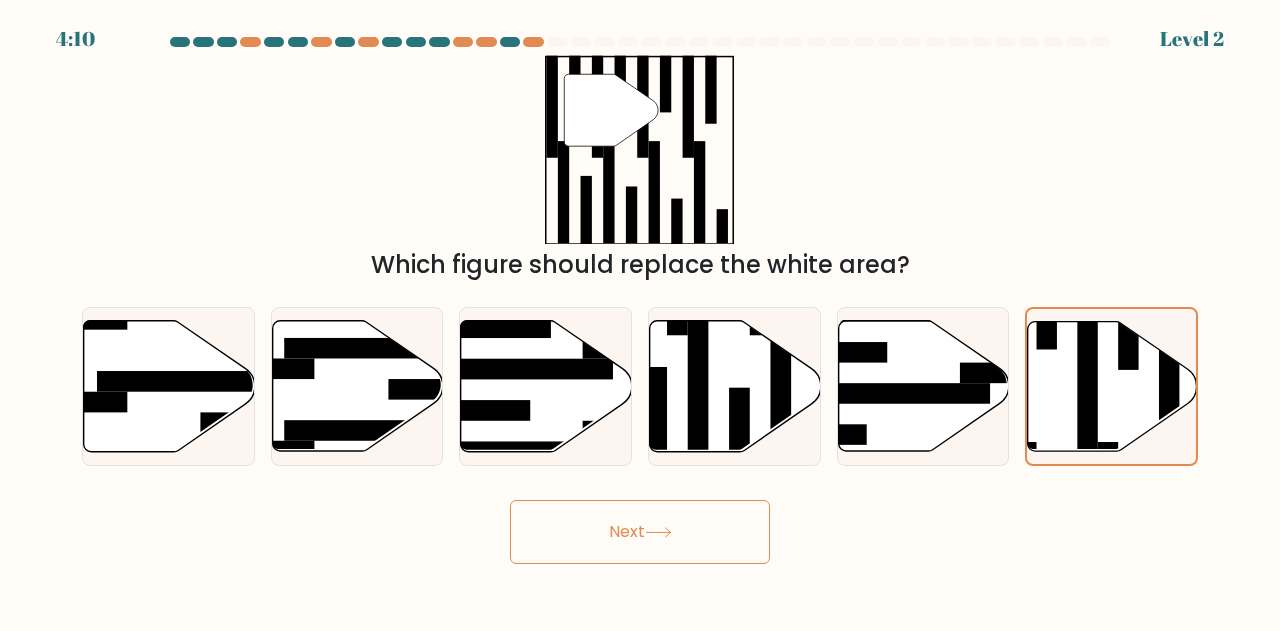 click on "Next" at bounding box center (640, 532) 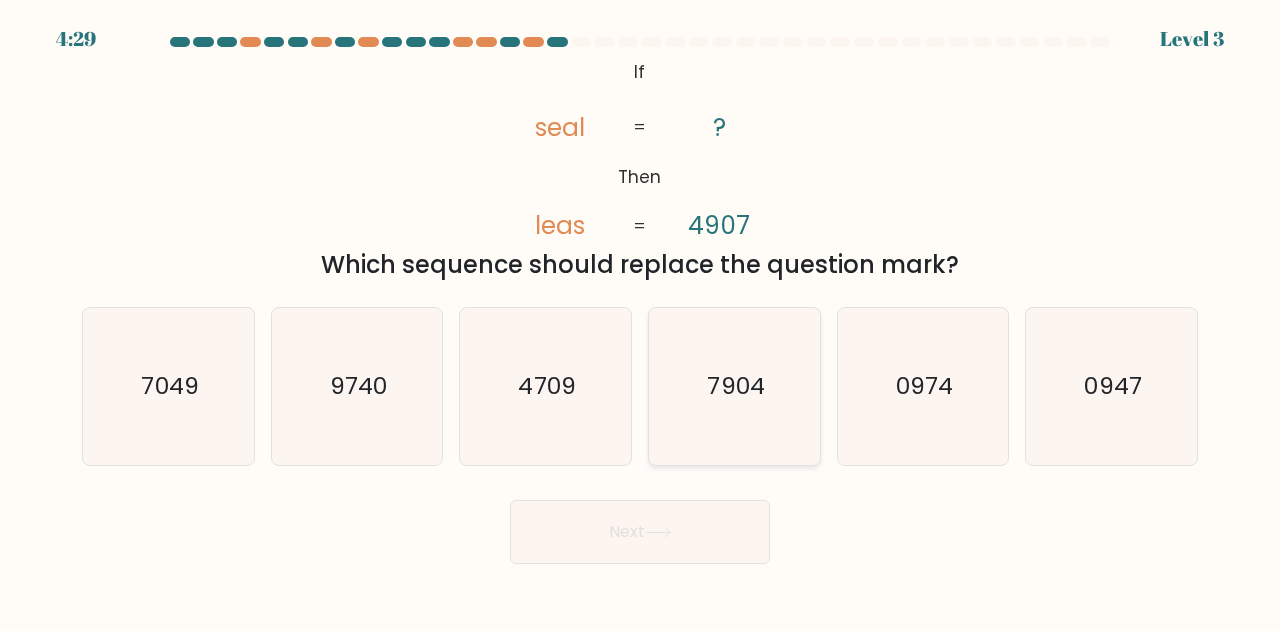click on "7904" 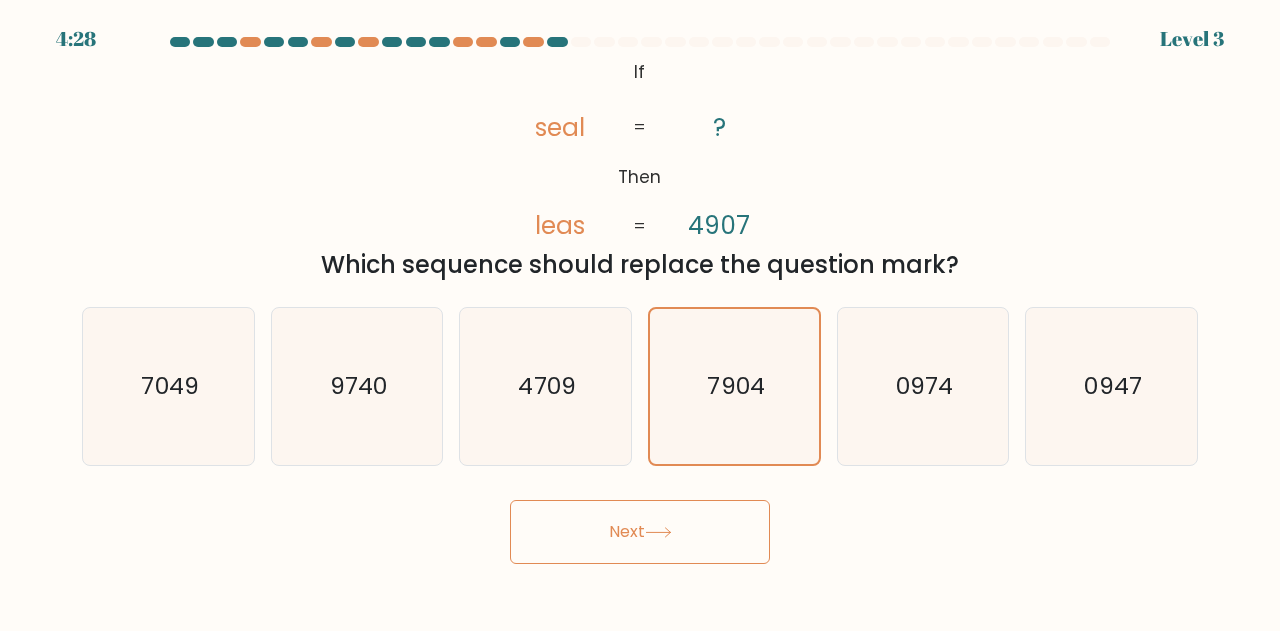 click 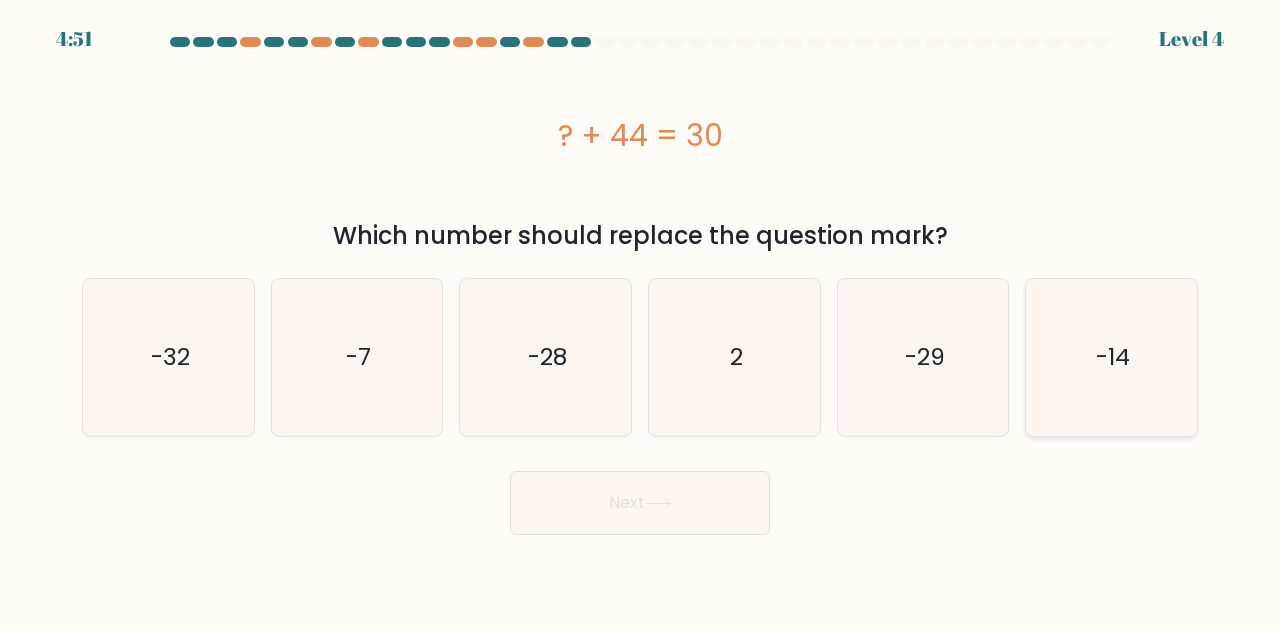 click on "-14" 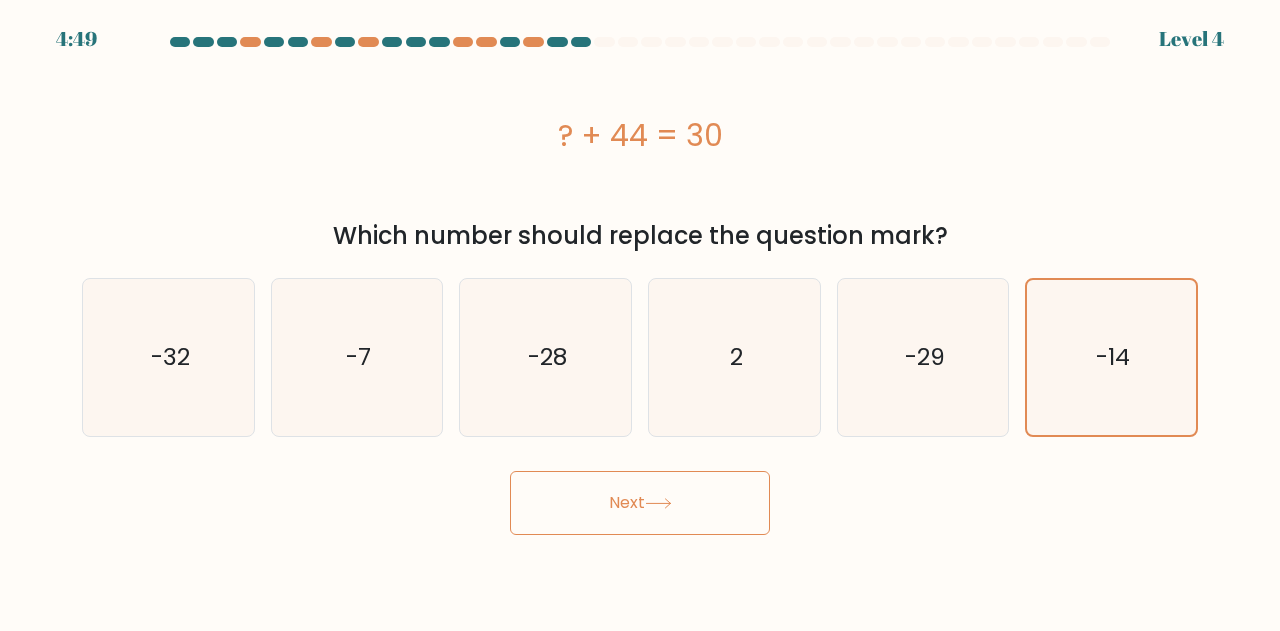 click on "Next" at bounding box center [640, 503] 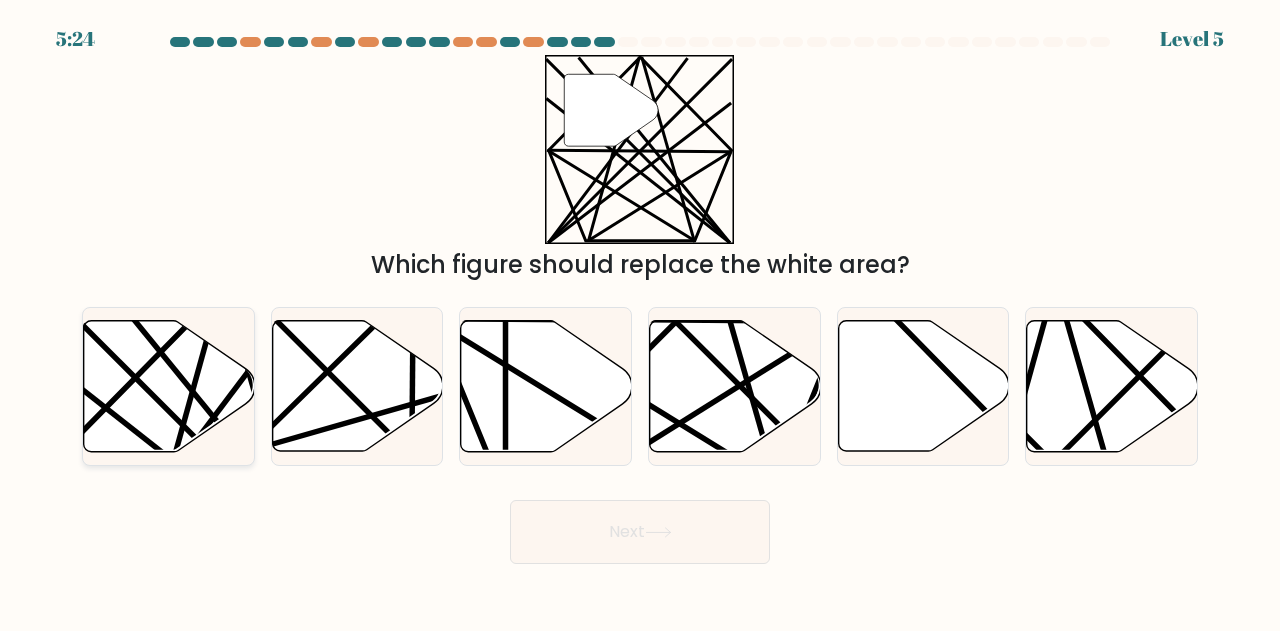 click 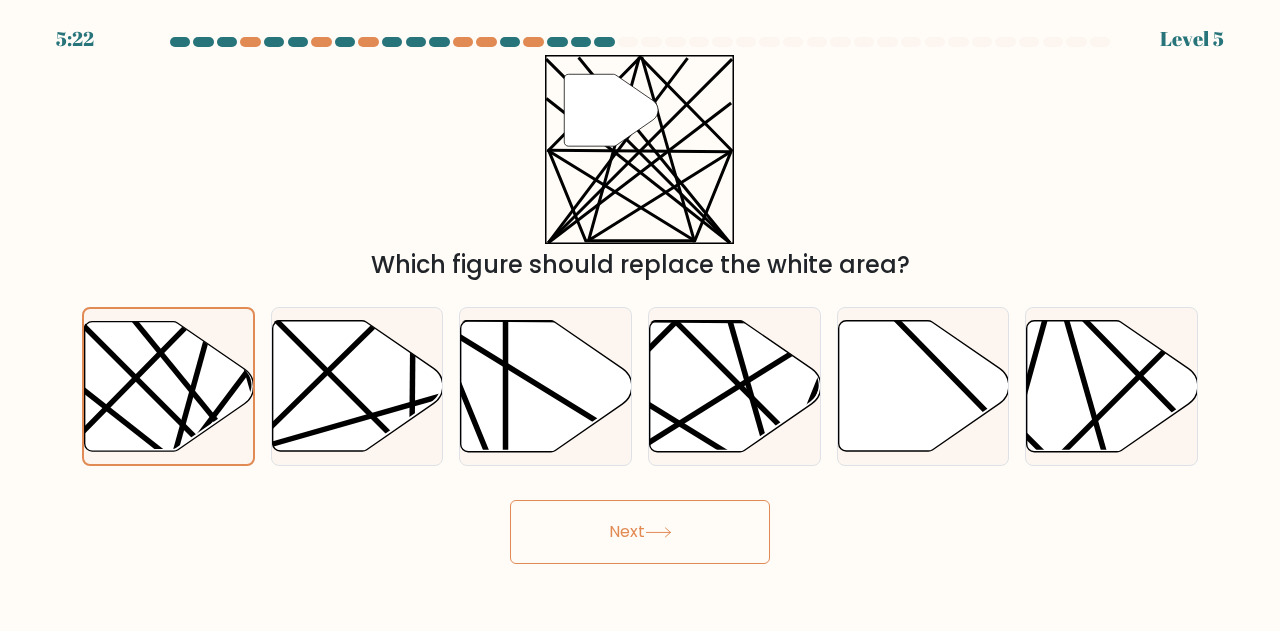 click on "Next" at bounding box center (640, 532) 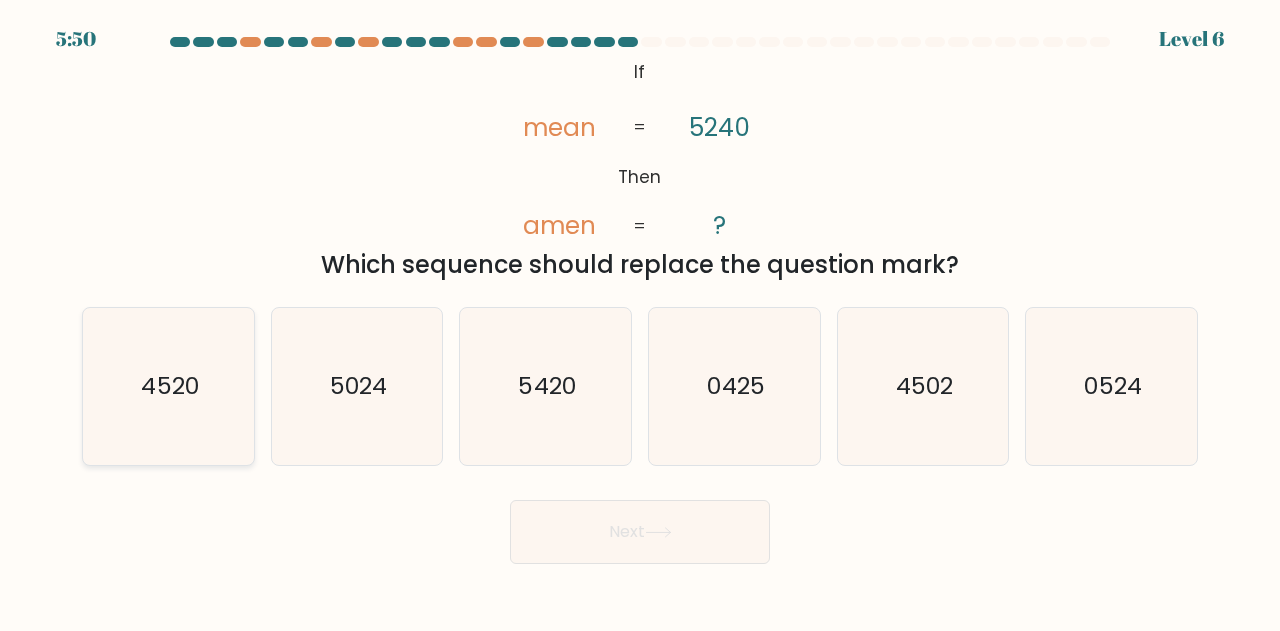click on "4520" 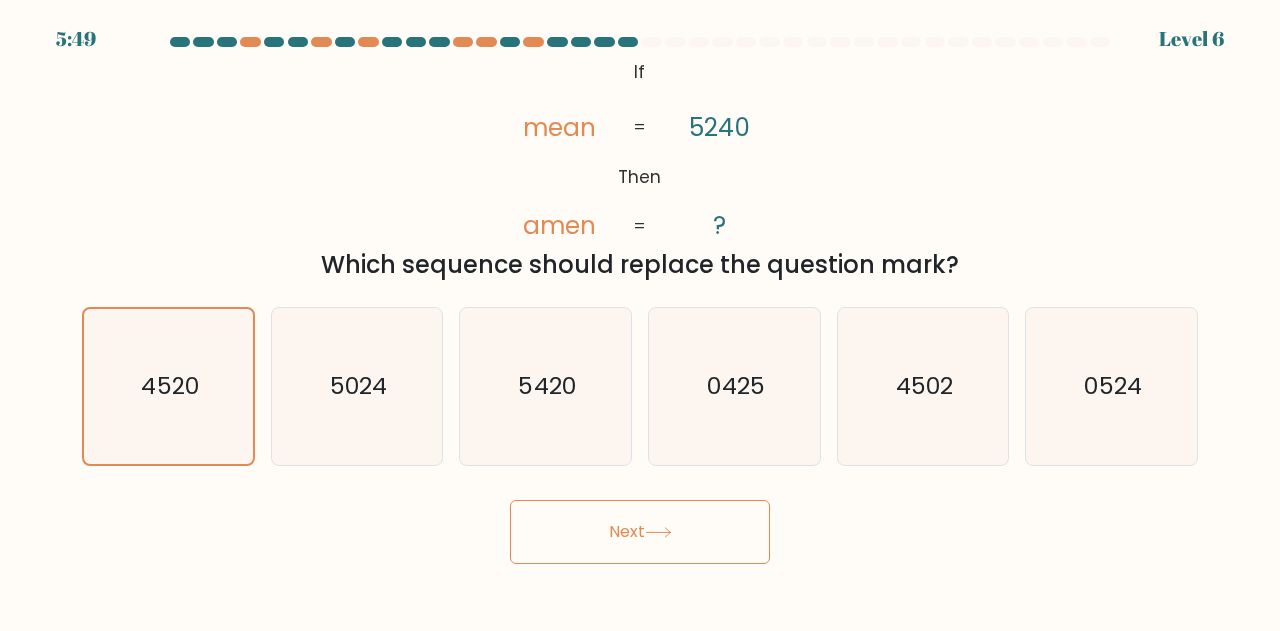 click on "Next" at bounding box center (640, 532) 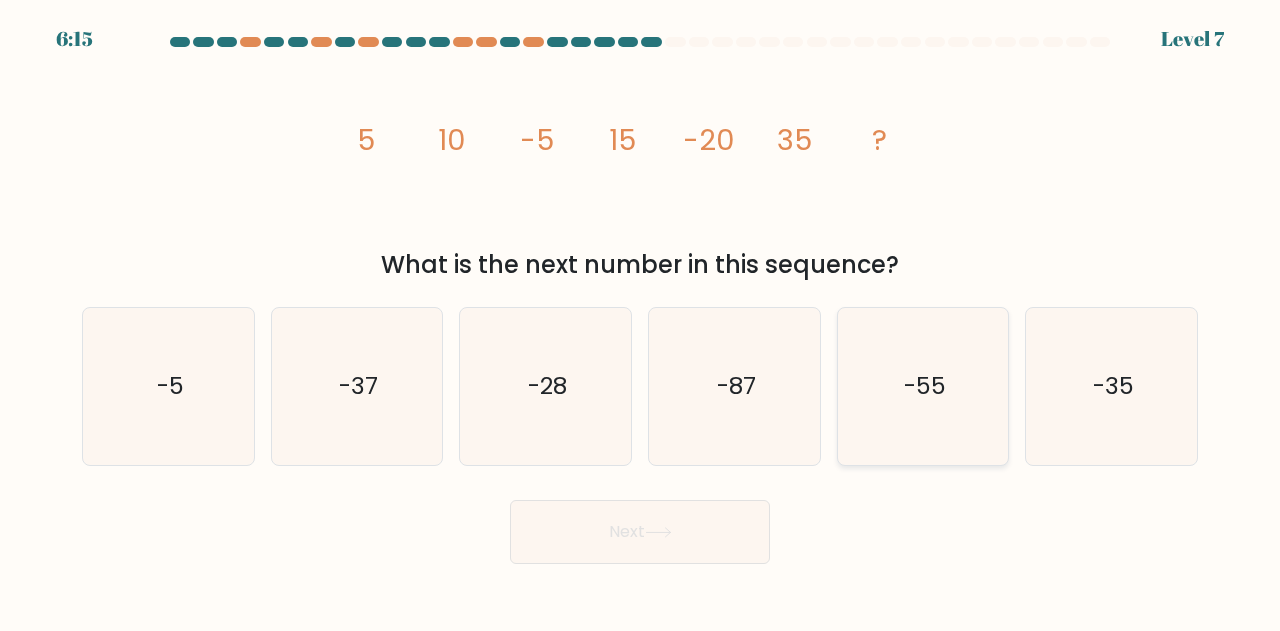 click on "-55" 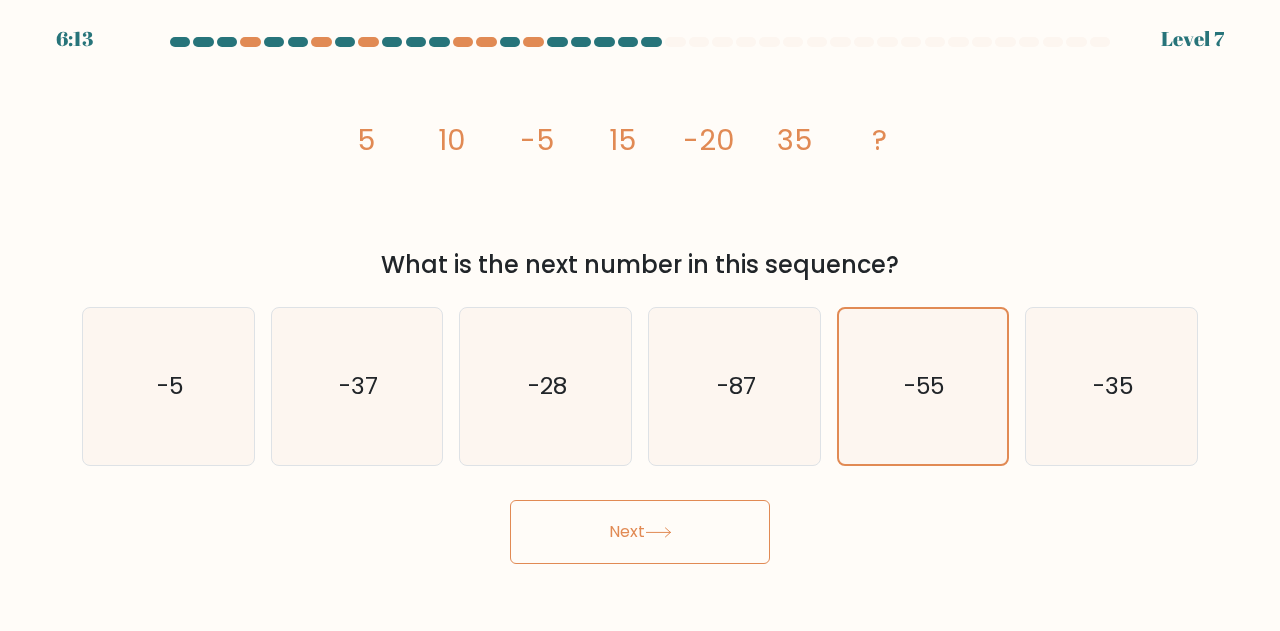 click on "Next" at bounding box center [640, 532] 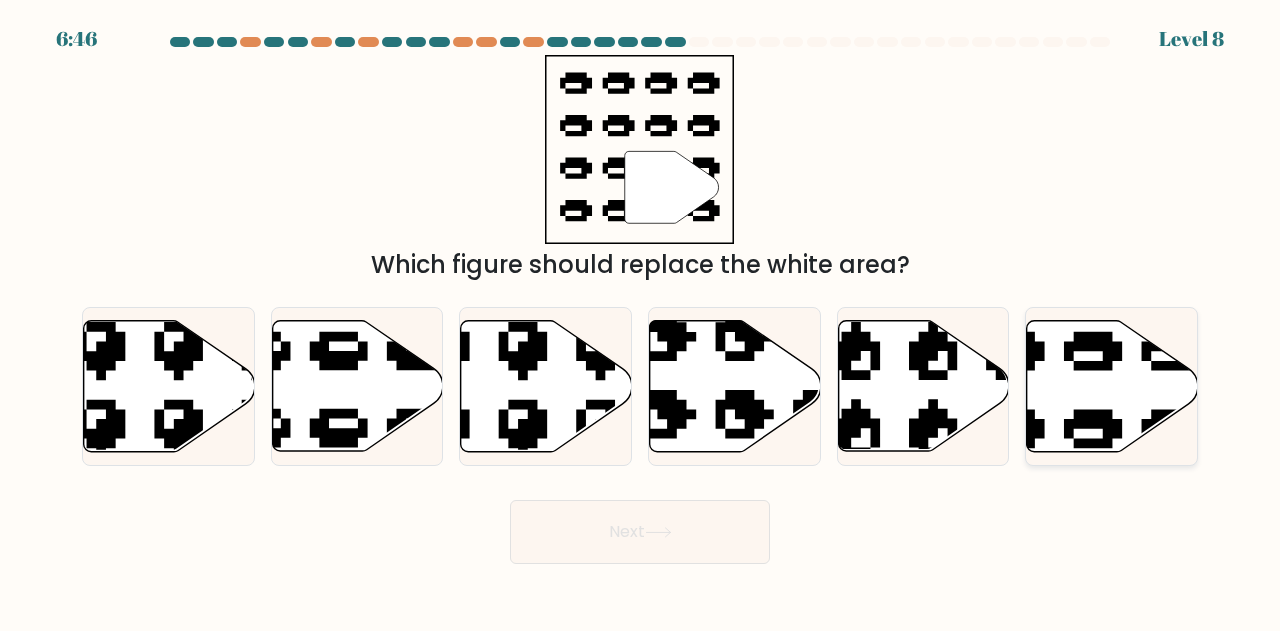 click 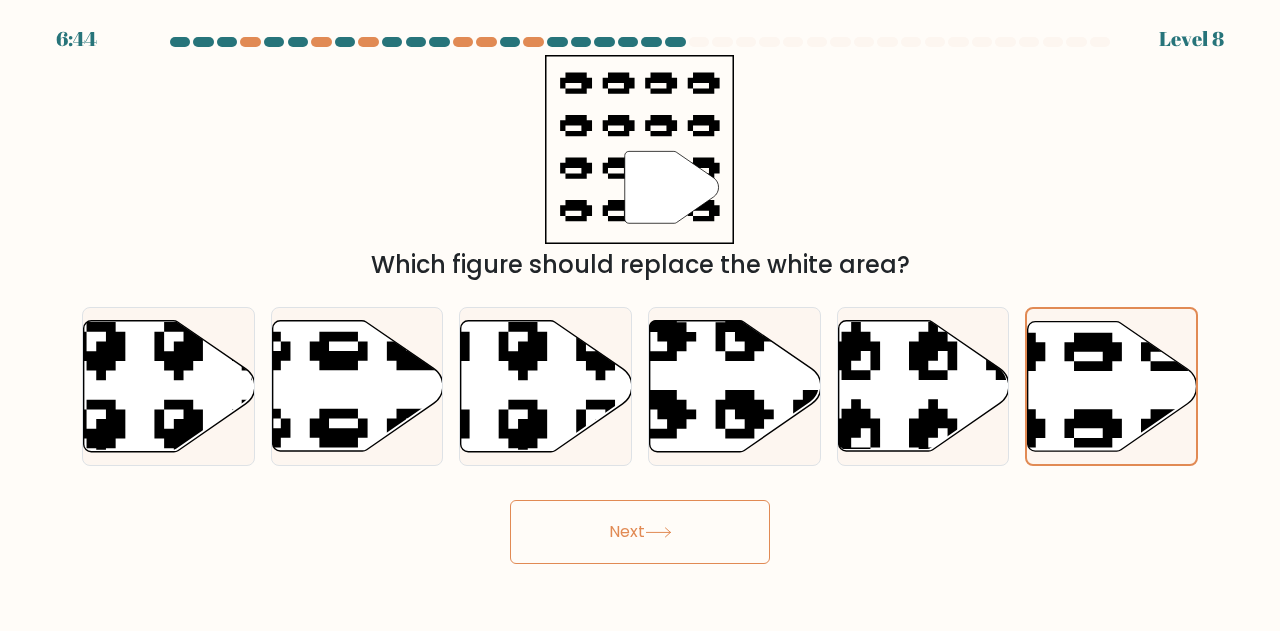 click on "Next" at bounding box center [640, 532] 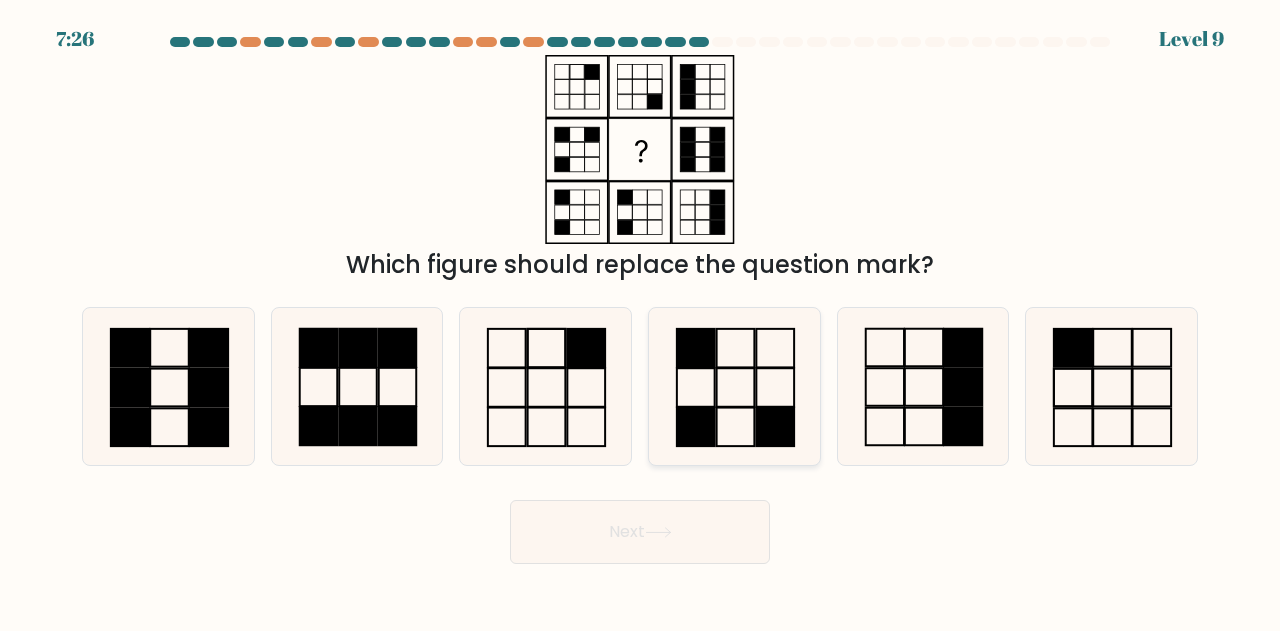 click 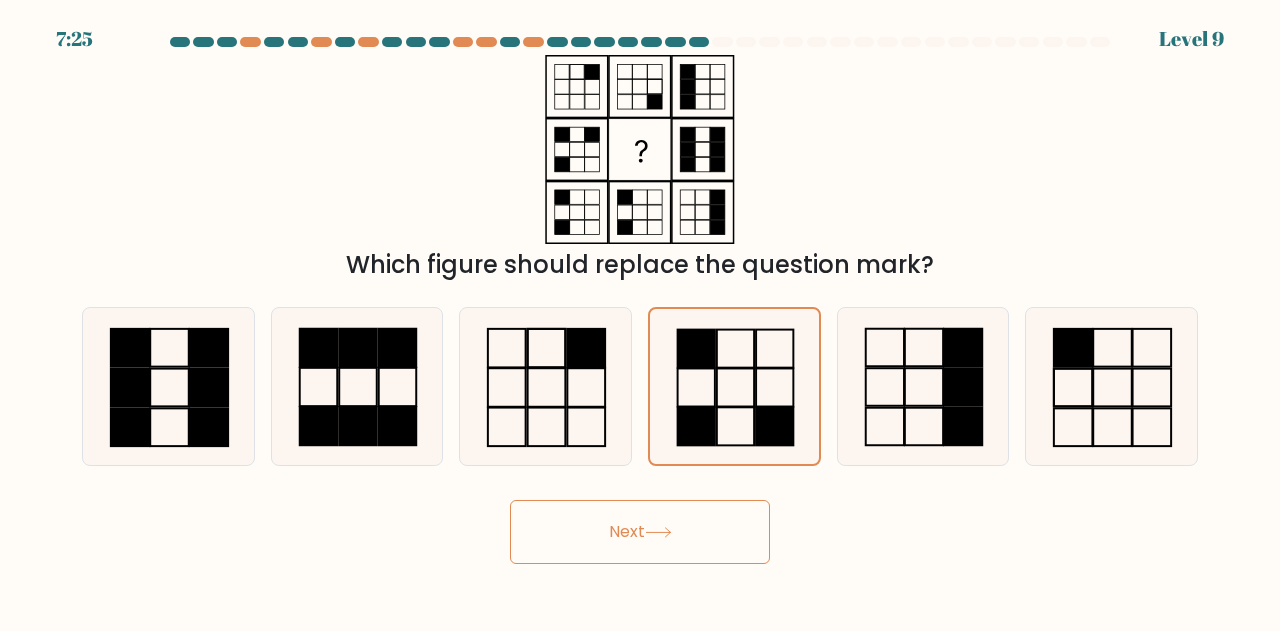 click on "Next" at bounding box center (640, 532) 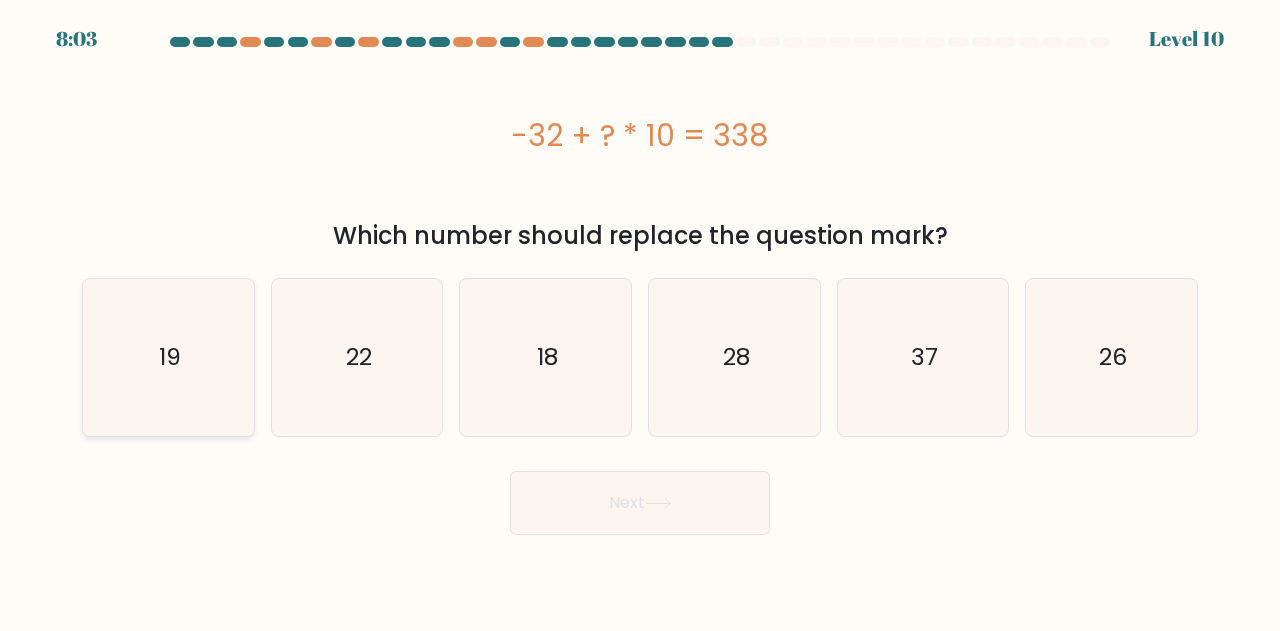 click on "19" 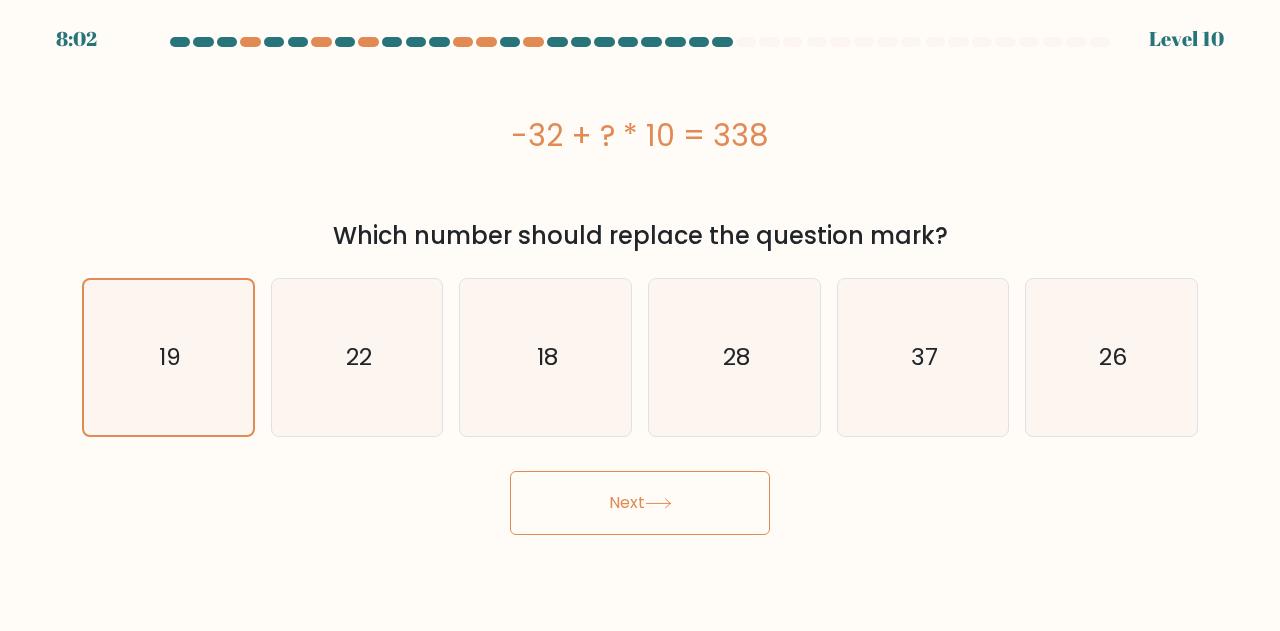 click on "Next" at bounding box center [640, 503] 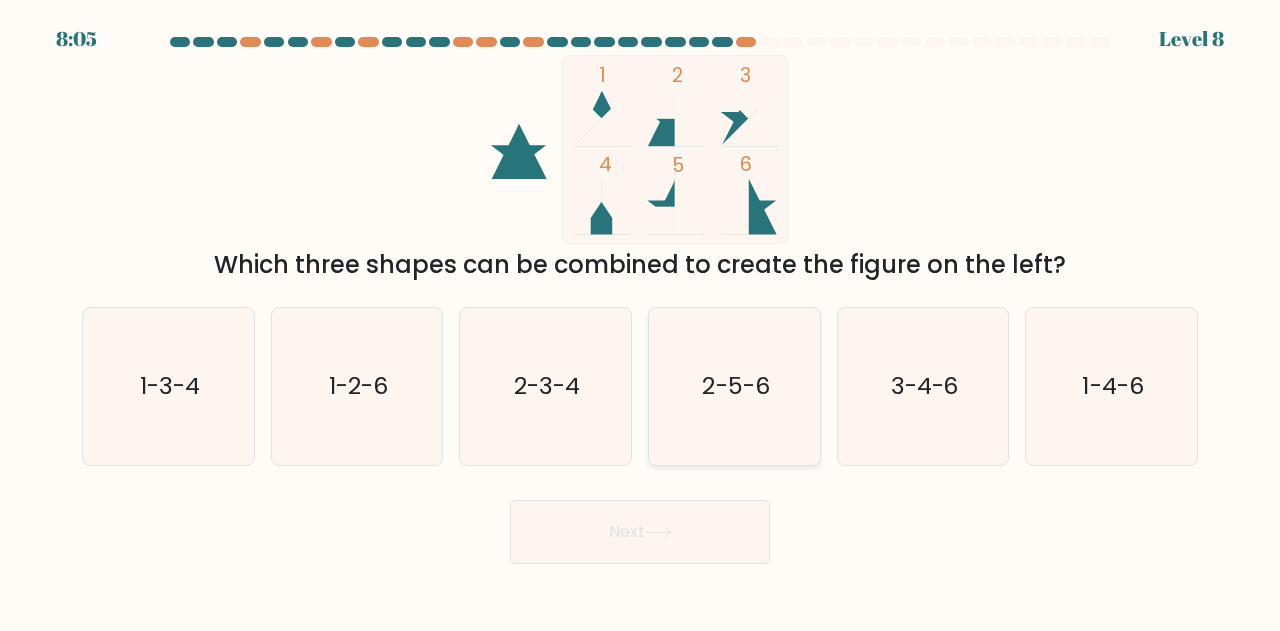 click on "2-5-6" 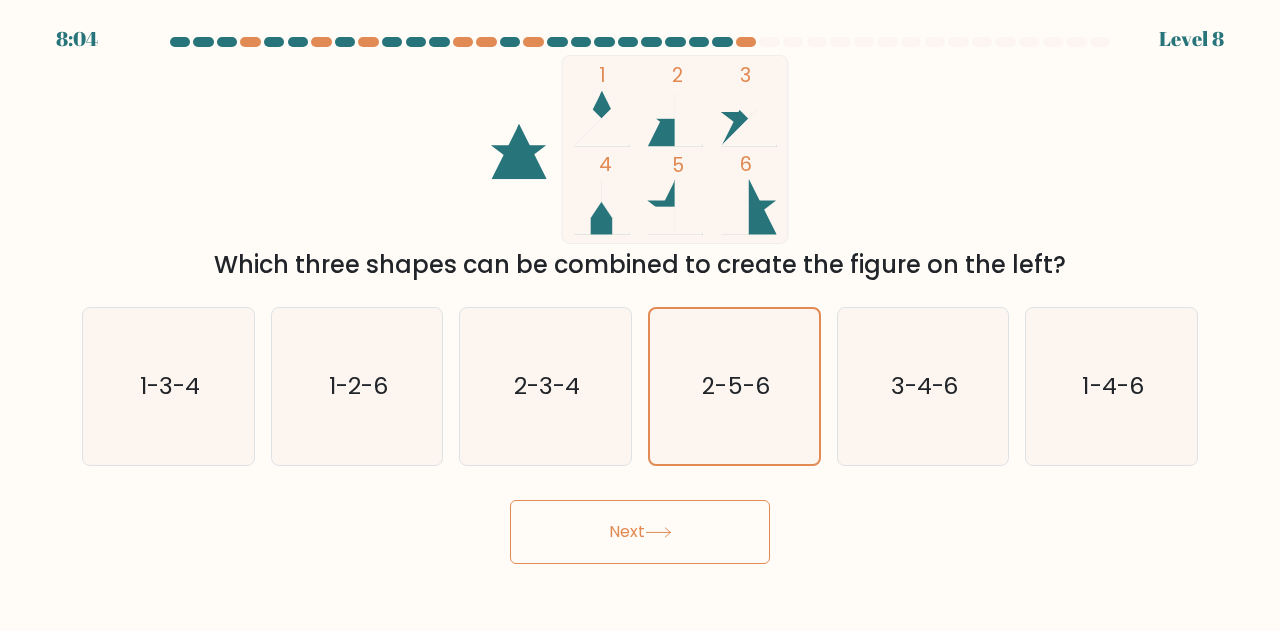 click on "Next" at bounding box center (640, 532) 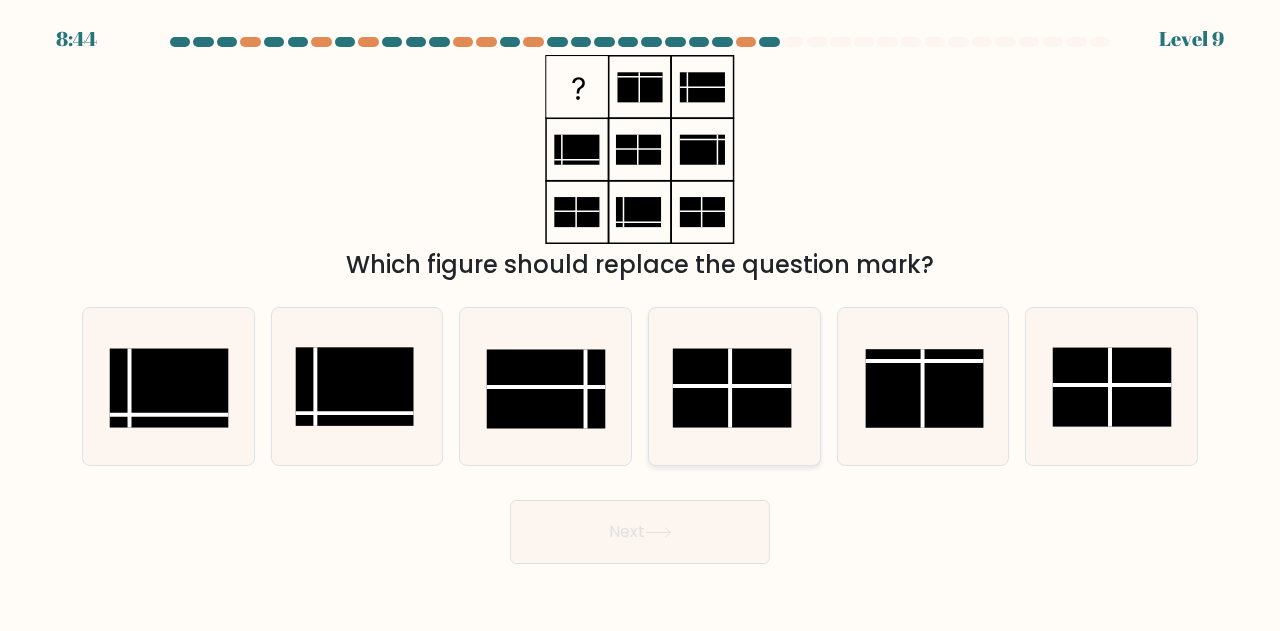 click 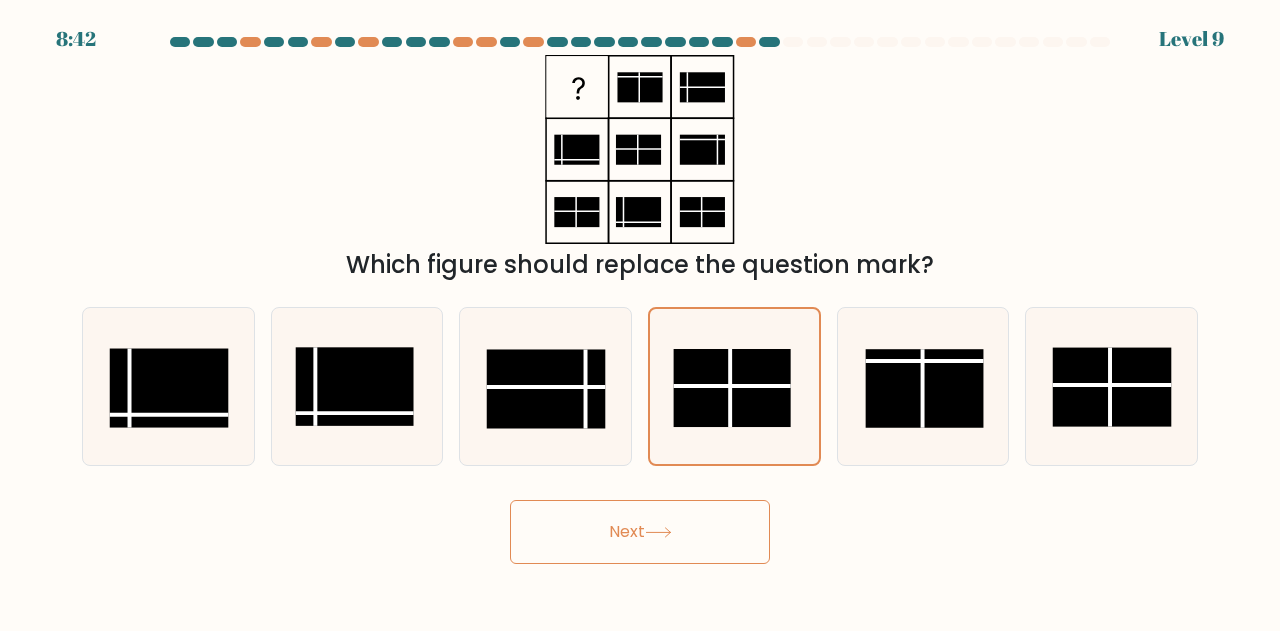 click on "Next" at bounding box center [640, 532] 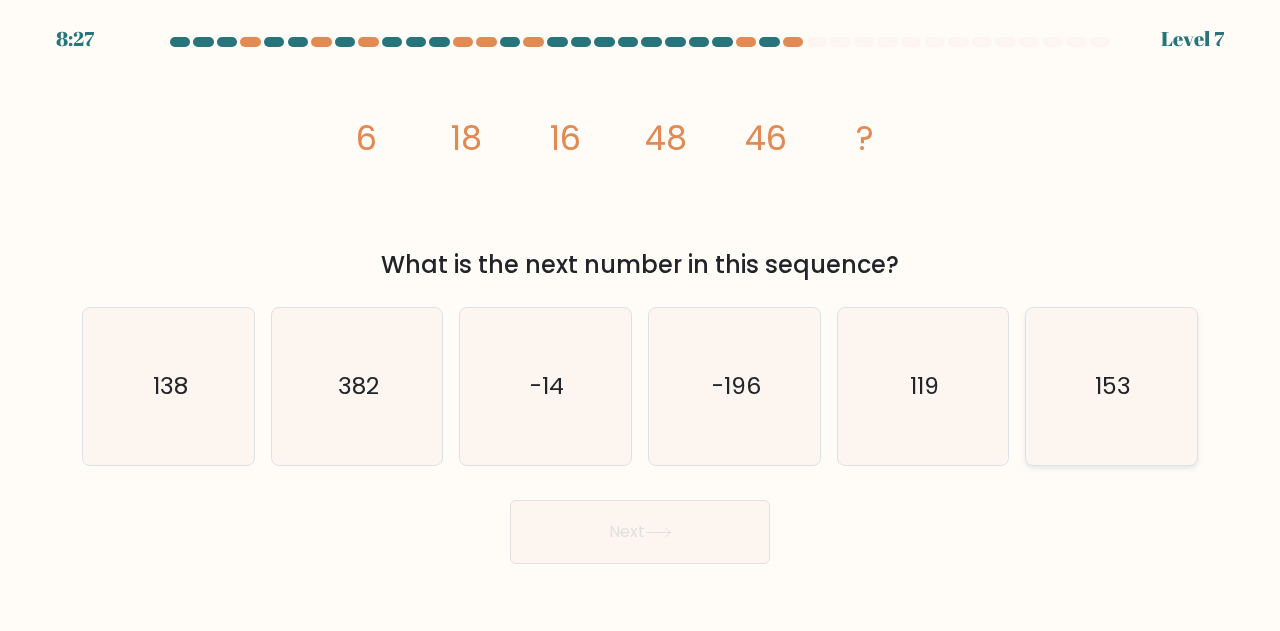 click on "153" 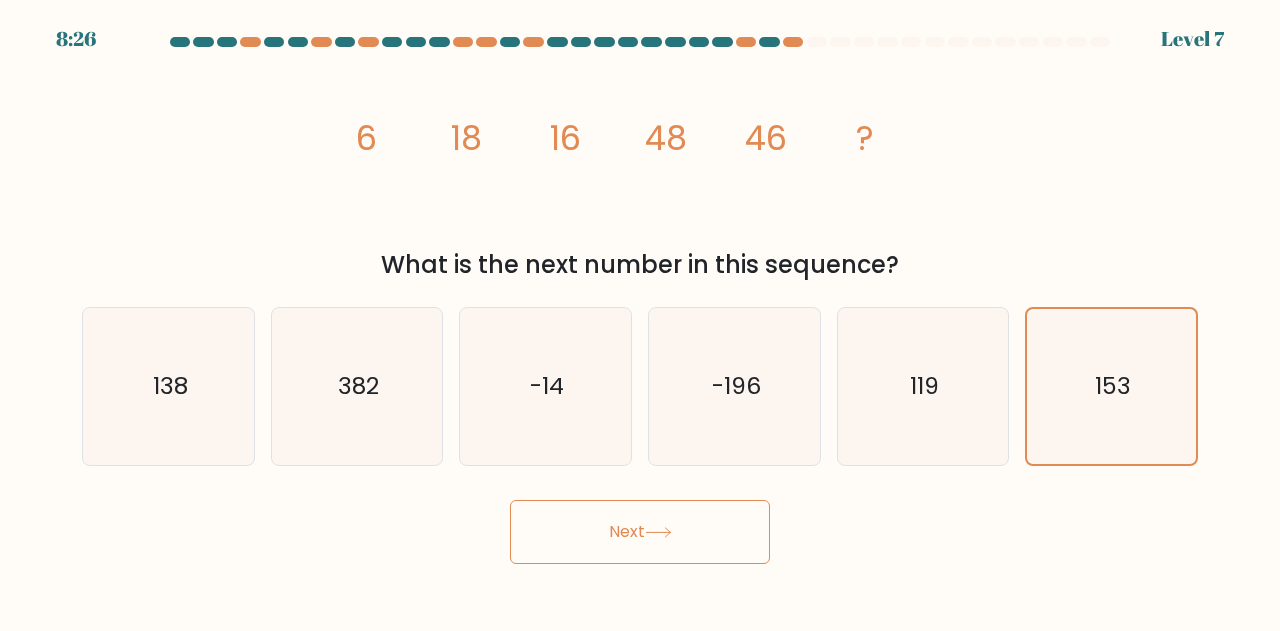 click on "Next" at bounding box center (640, 532) 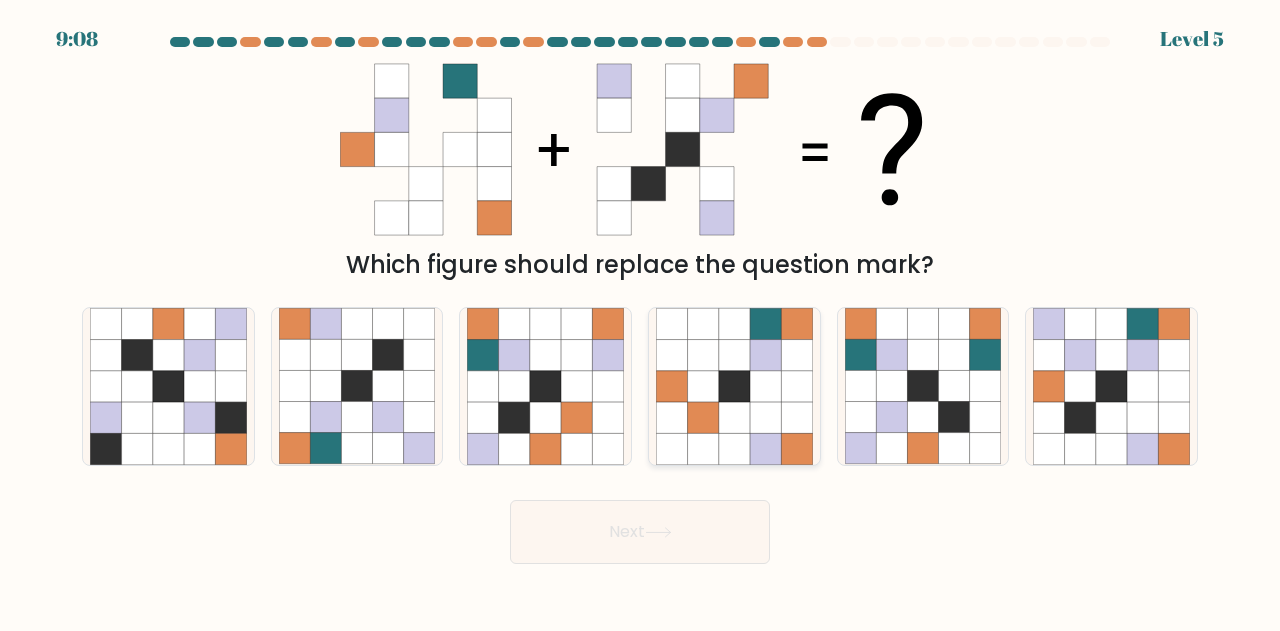 click 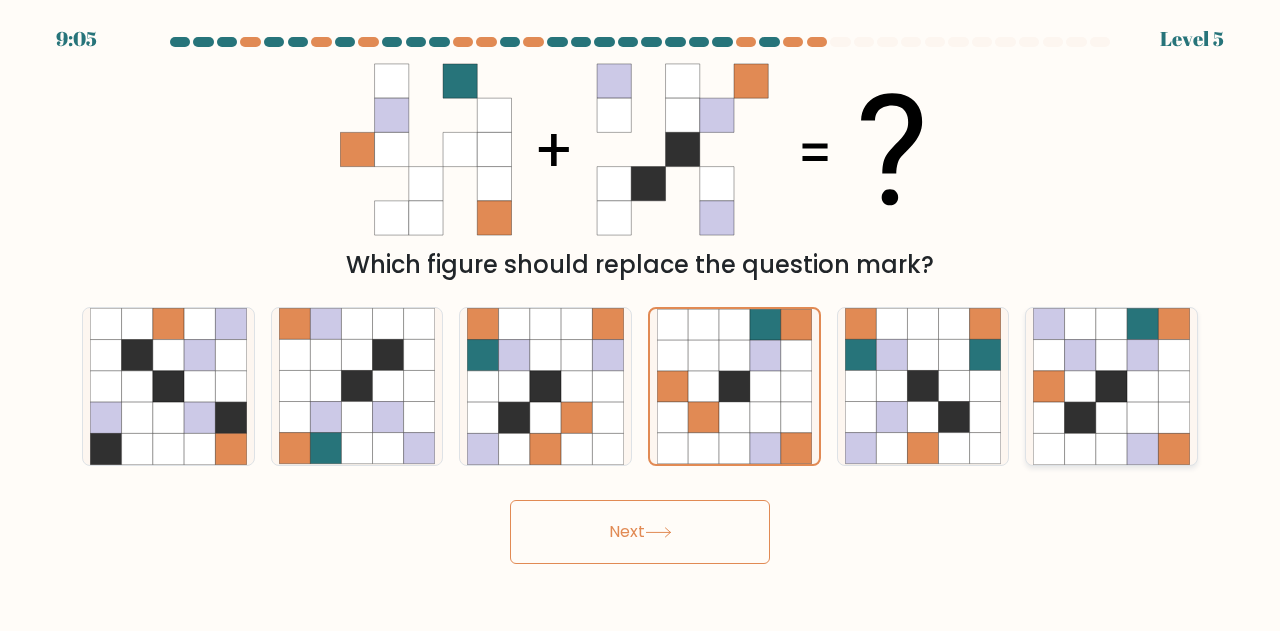 click 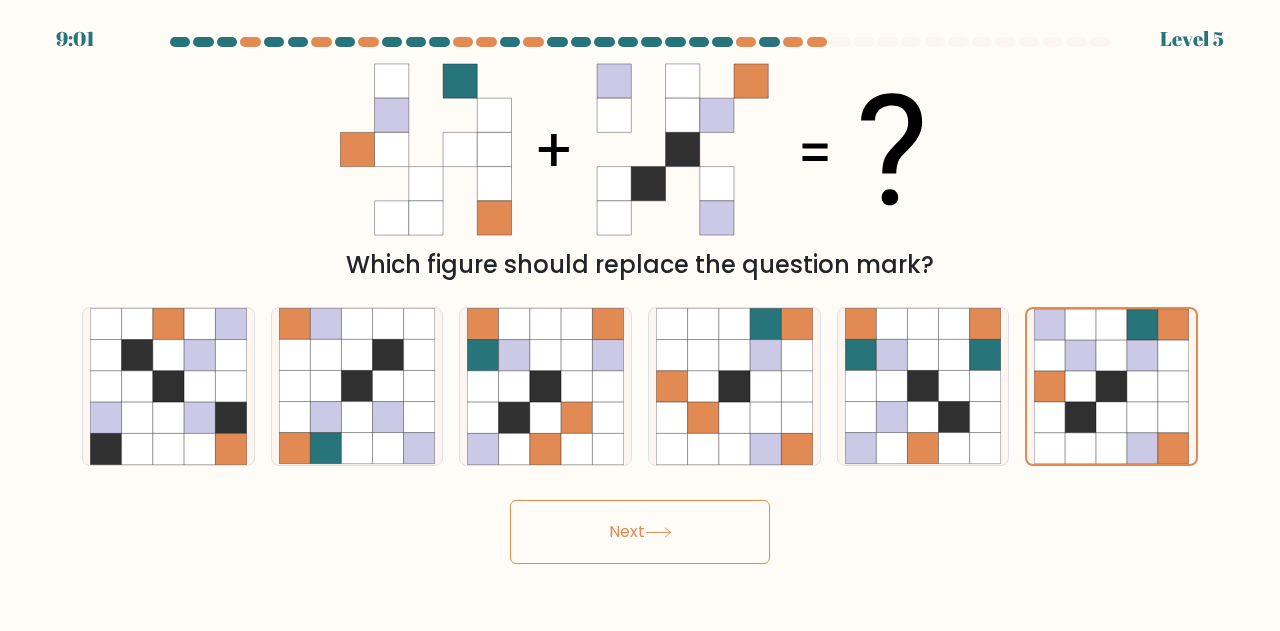 click on "Next" at bounding box center [640, 532] 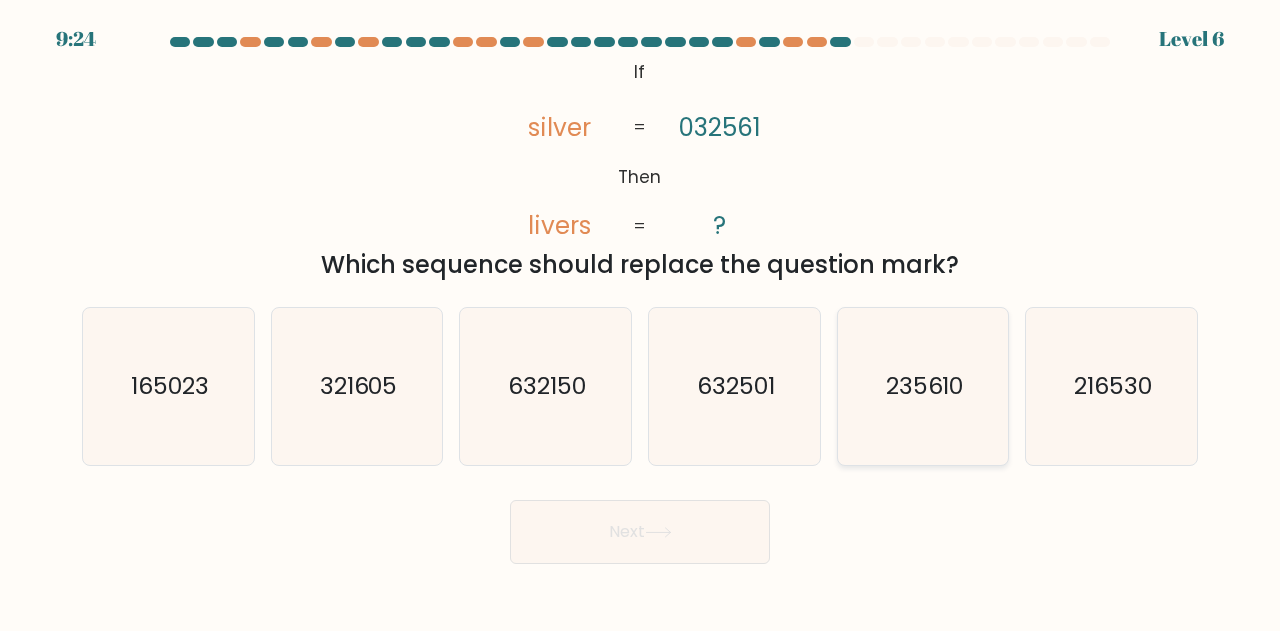 click on "235610" 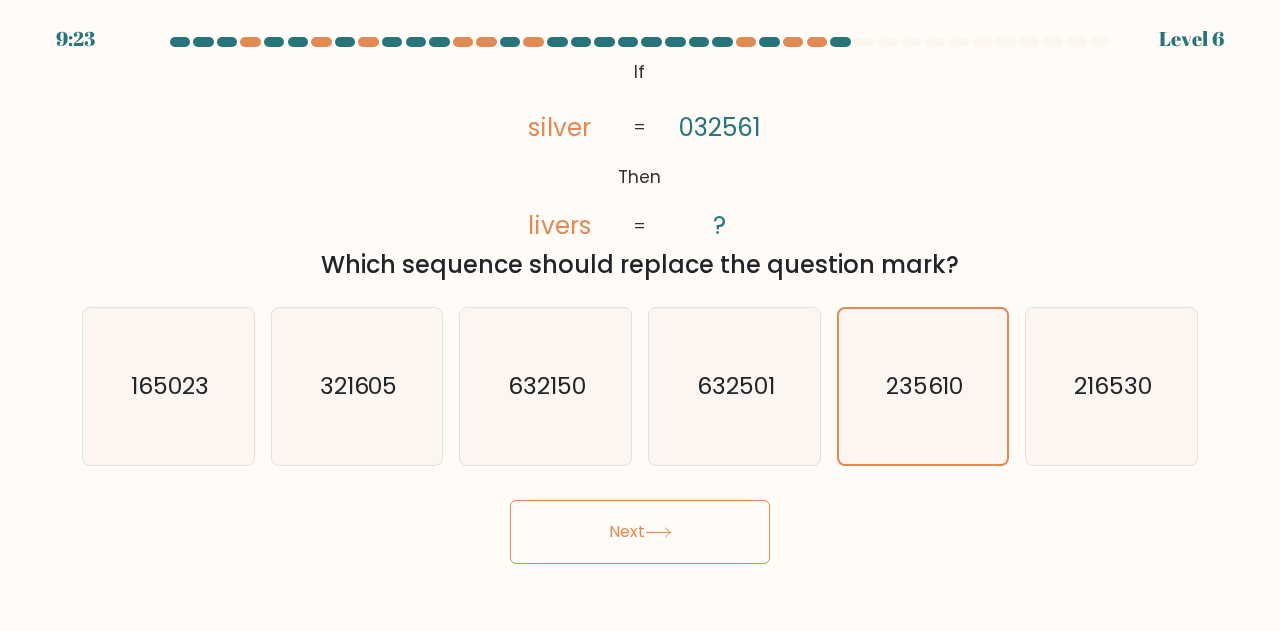 click on "Next" at bounding box center [640, 532] 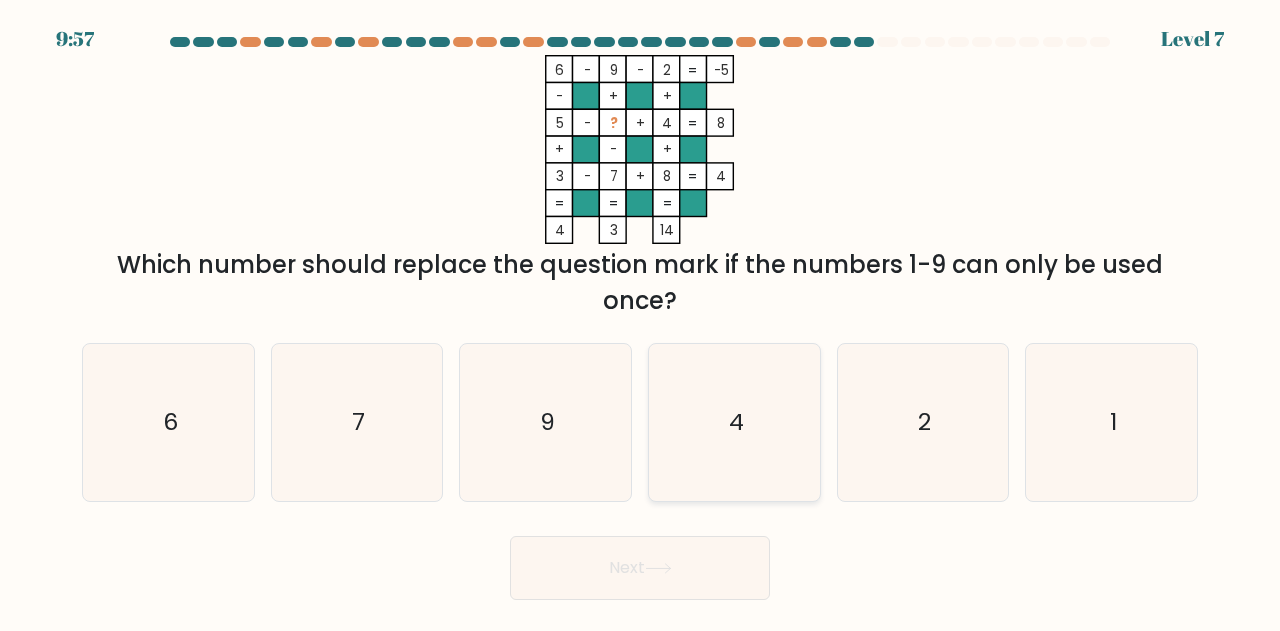 click on "4" 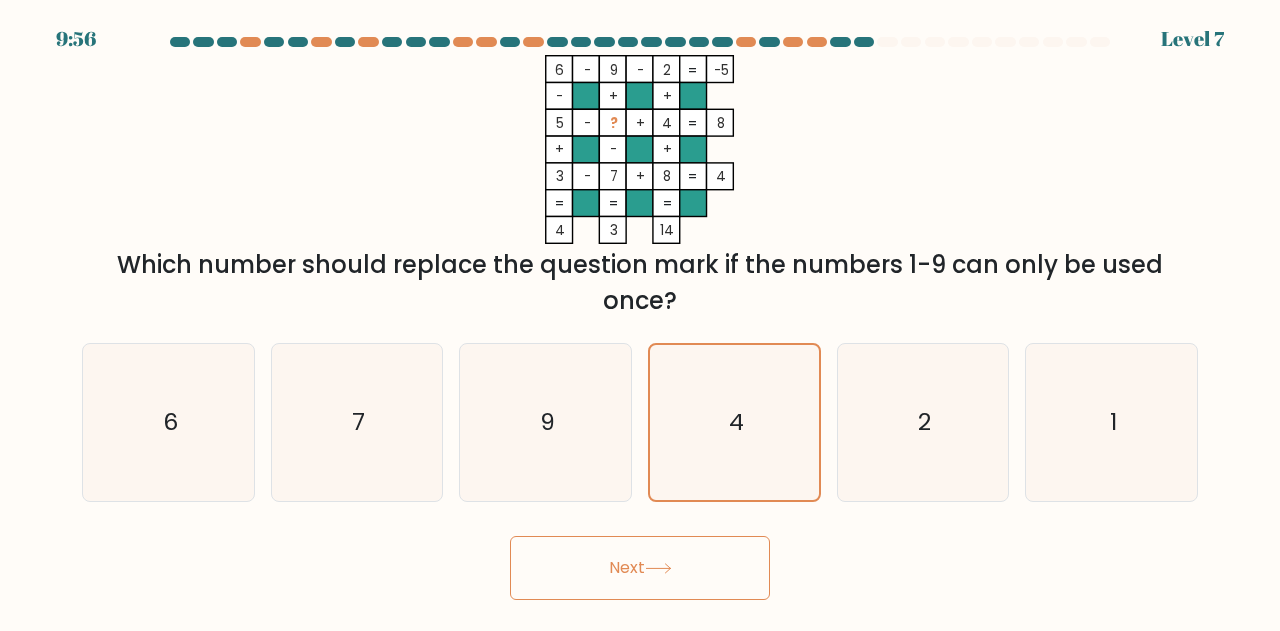 click on "Next" at bounding box center [640, 568] 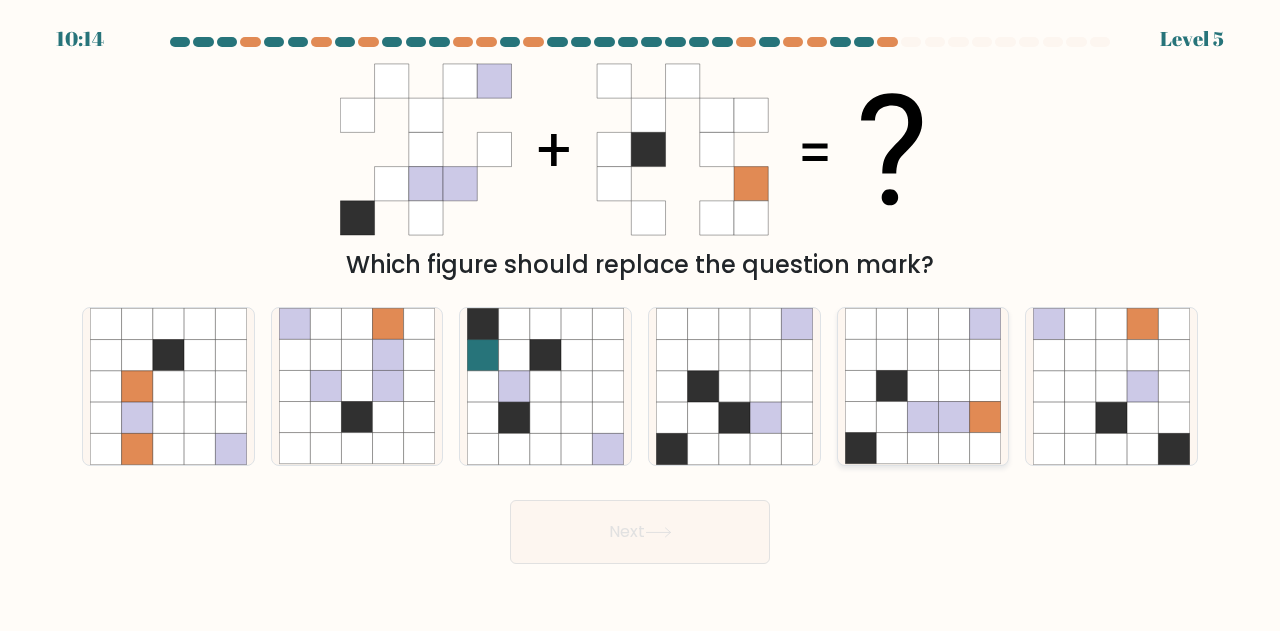 click 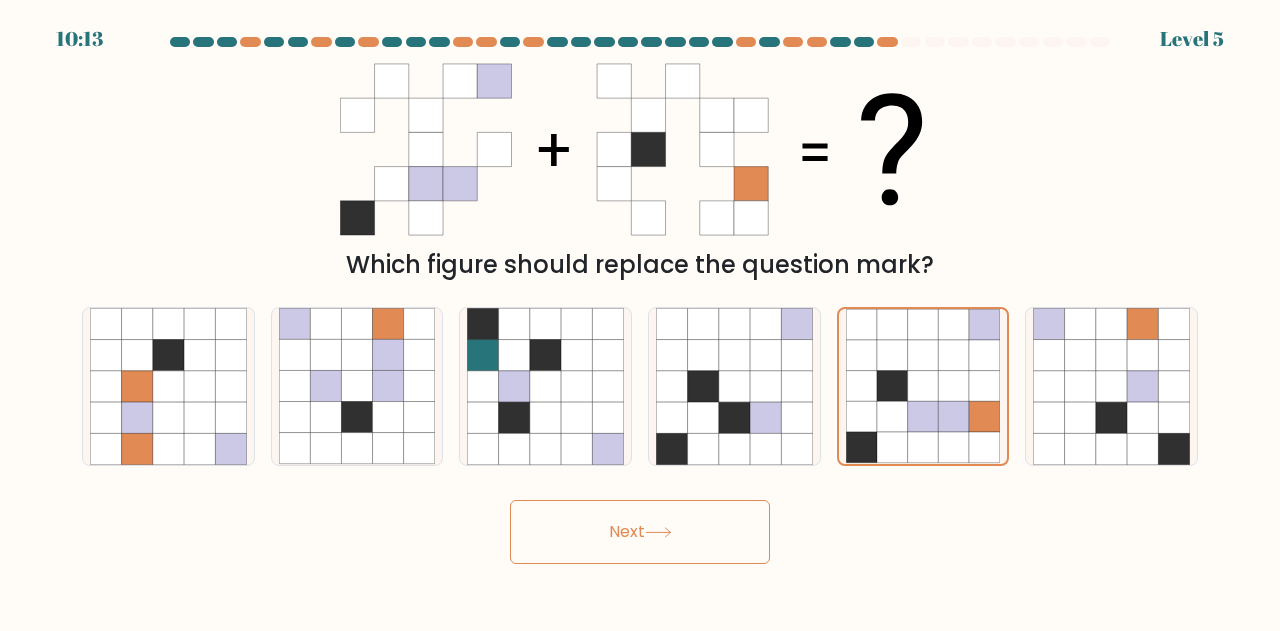 click on "Next" at bounding box center [640, 532] 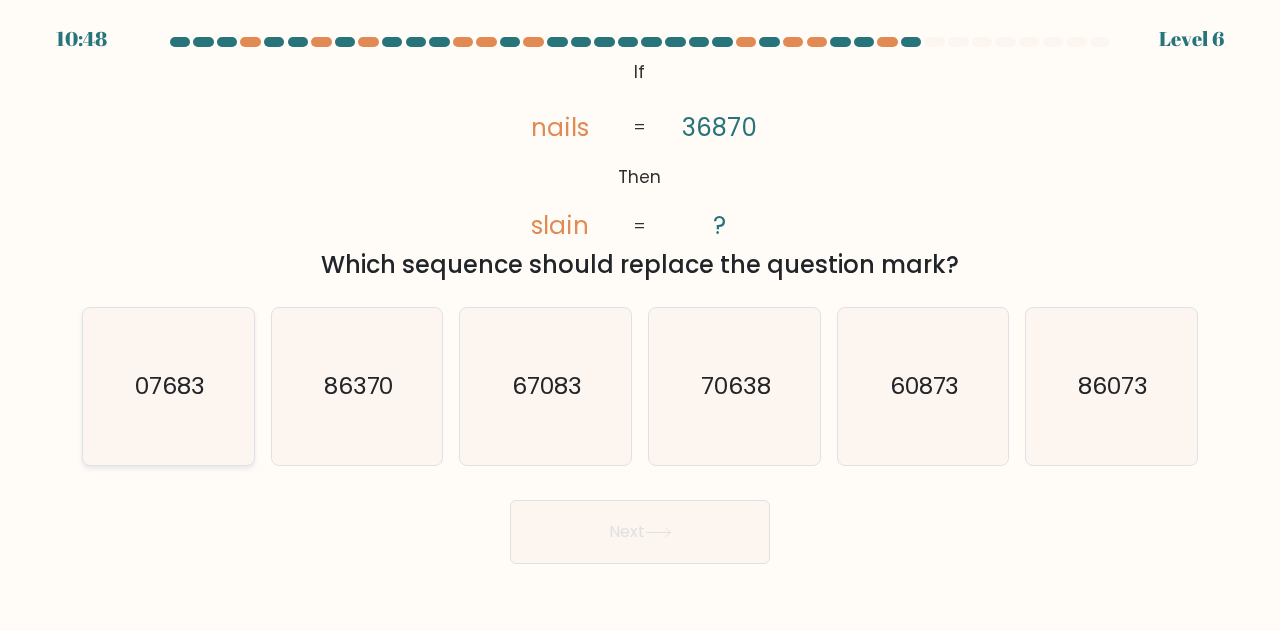 click on "07683" 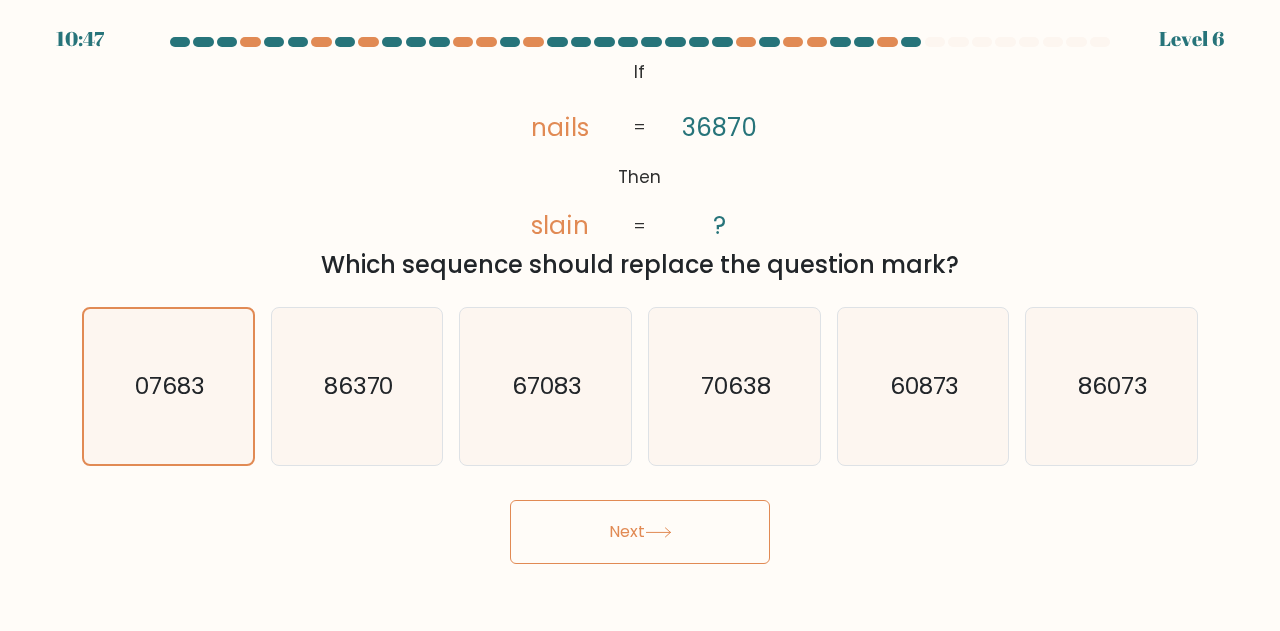 click on "Next" at bounding box center (640, 532) 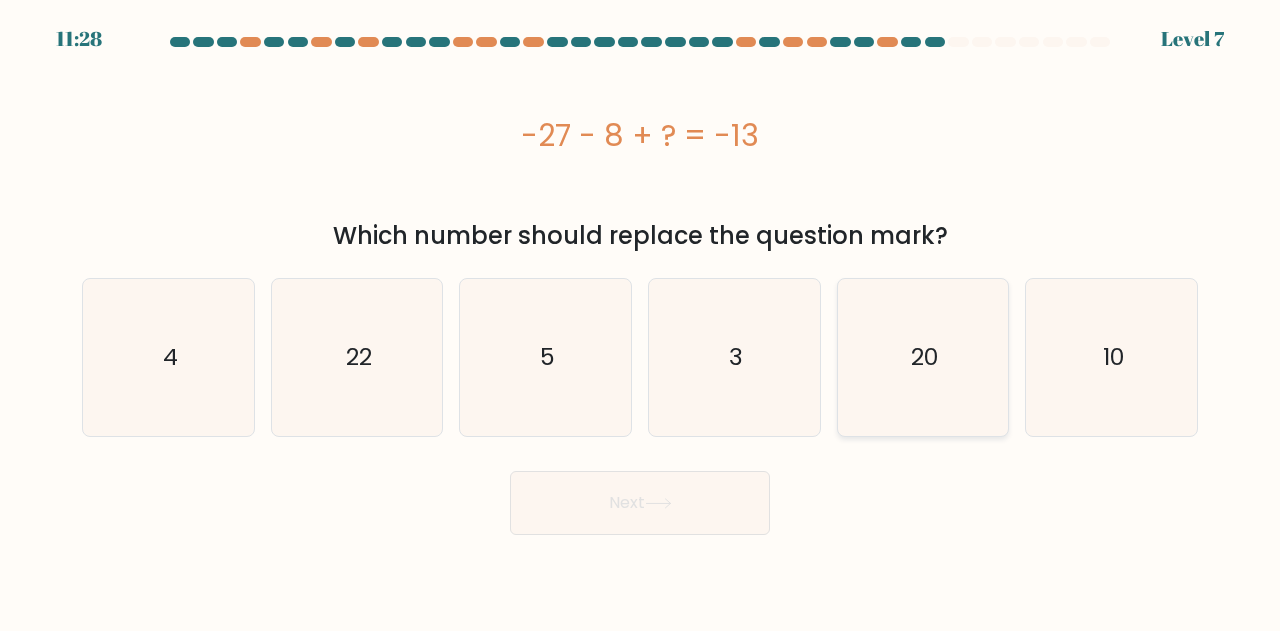 click on "20" 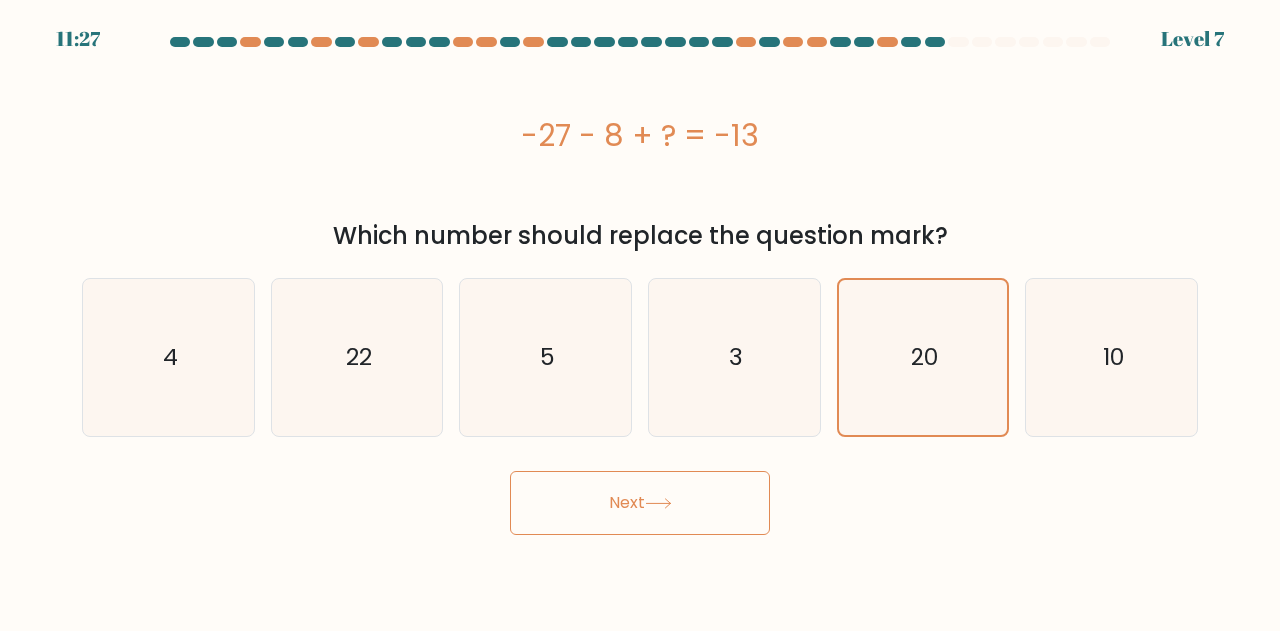 click on "Next" at bounding box center (640, 503) 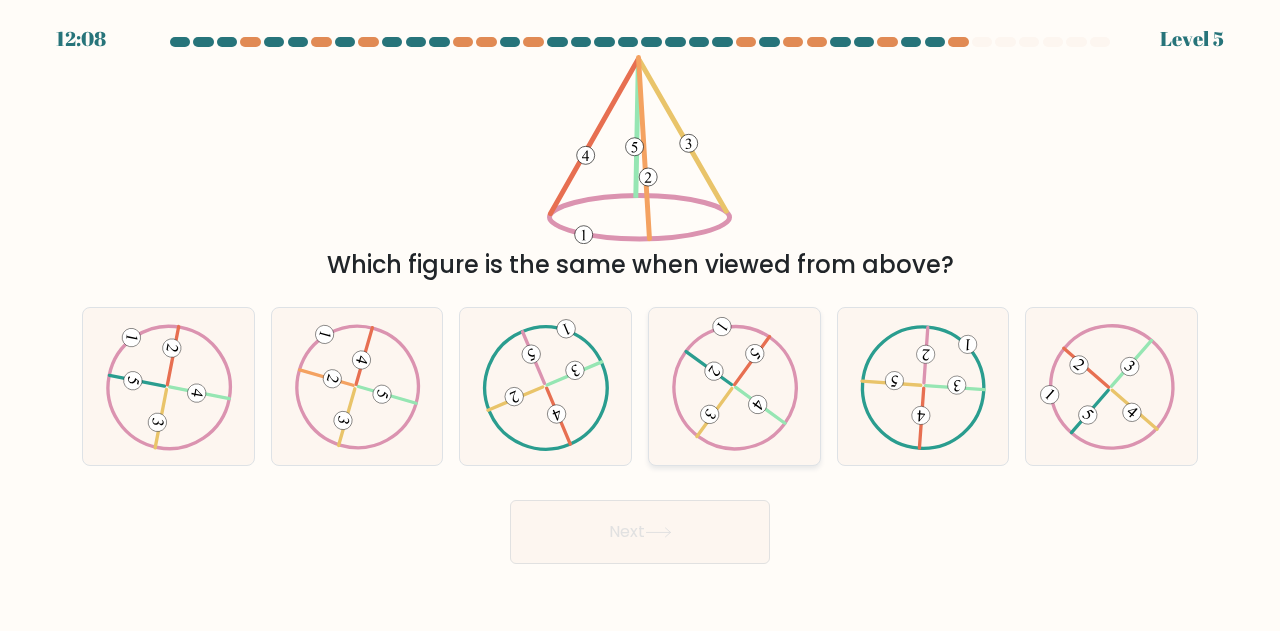 click 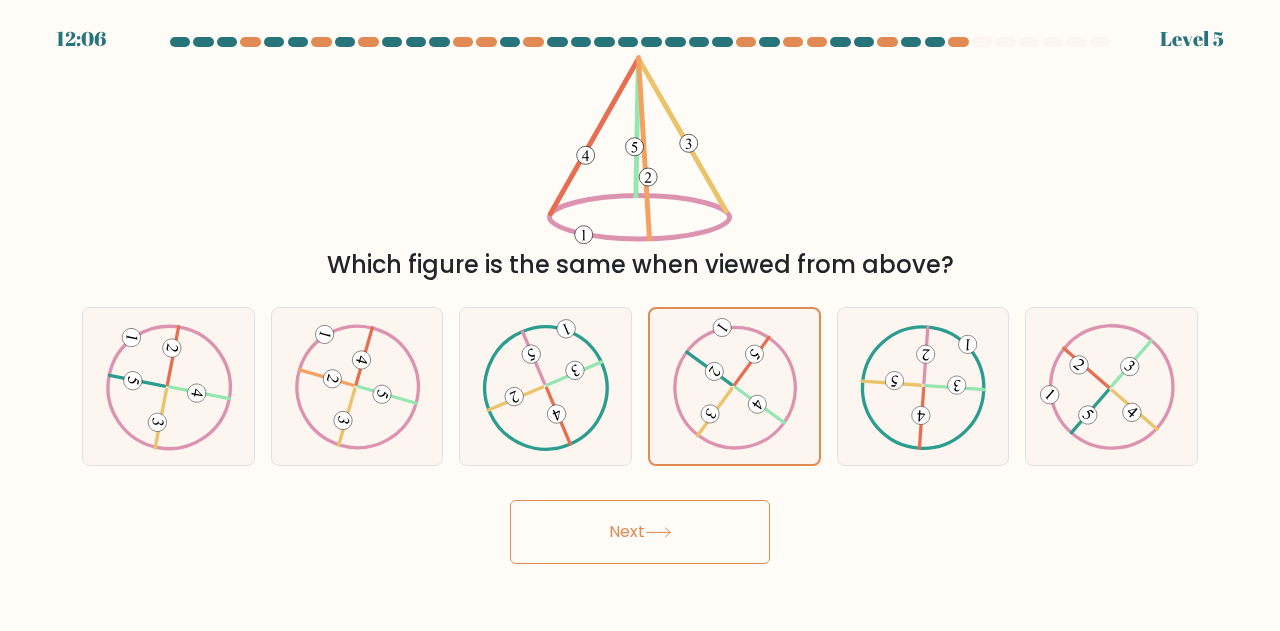 click on "Next" at bounding box center [640, 532] 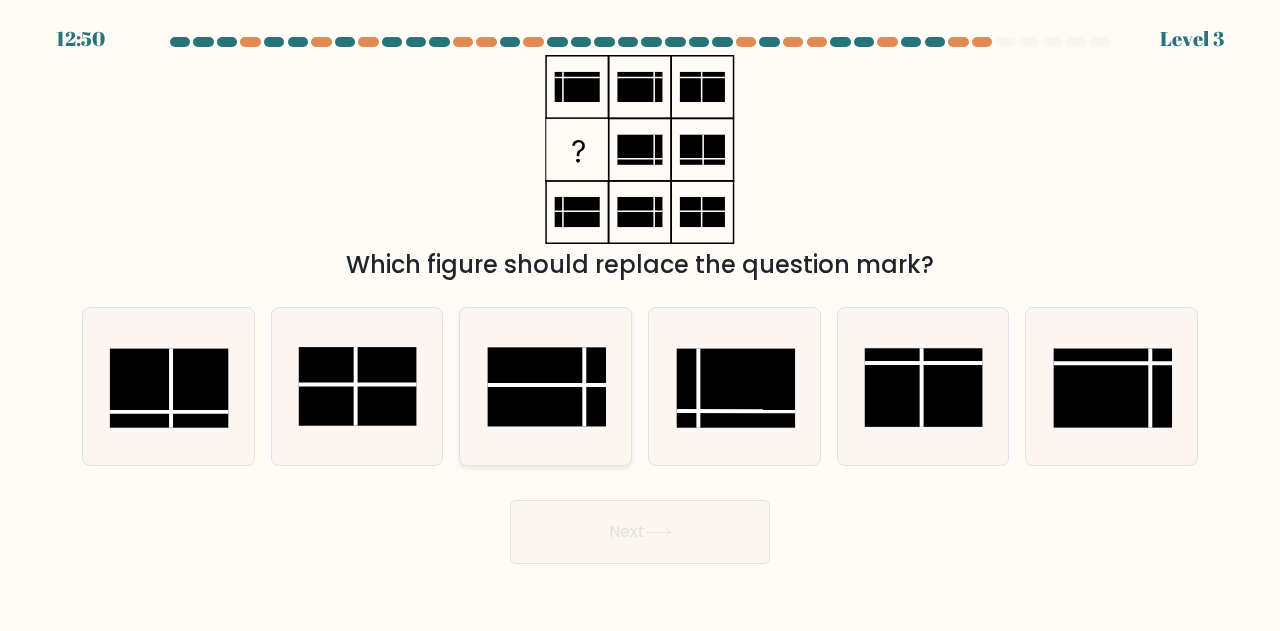 click 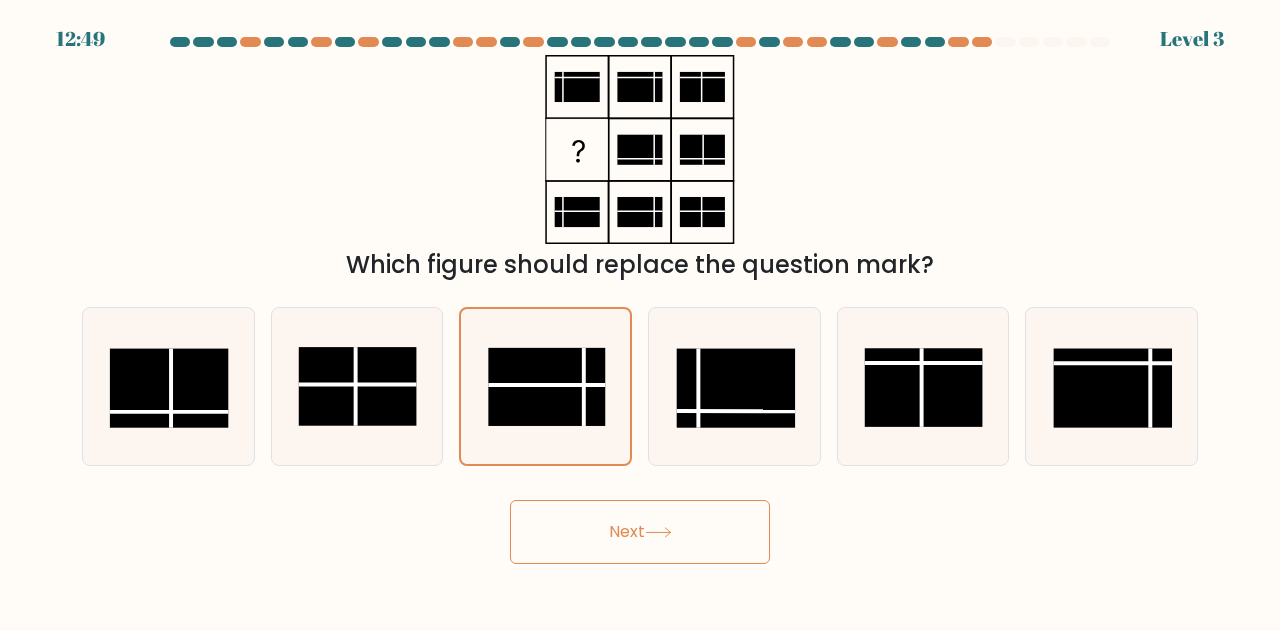click on "Next" at bounding box center (640, 532) 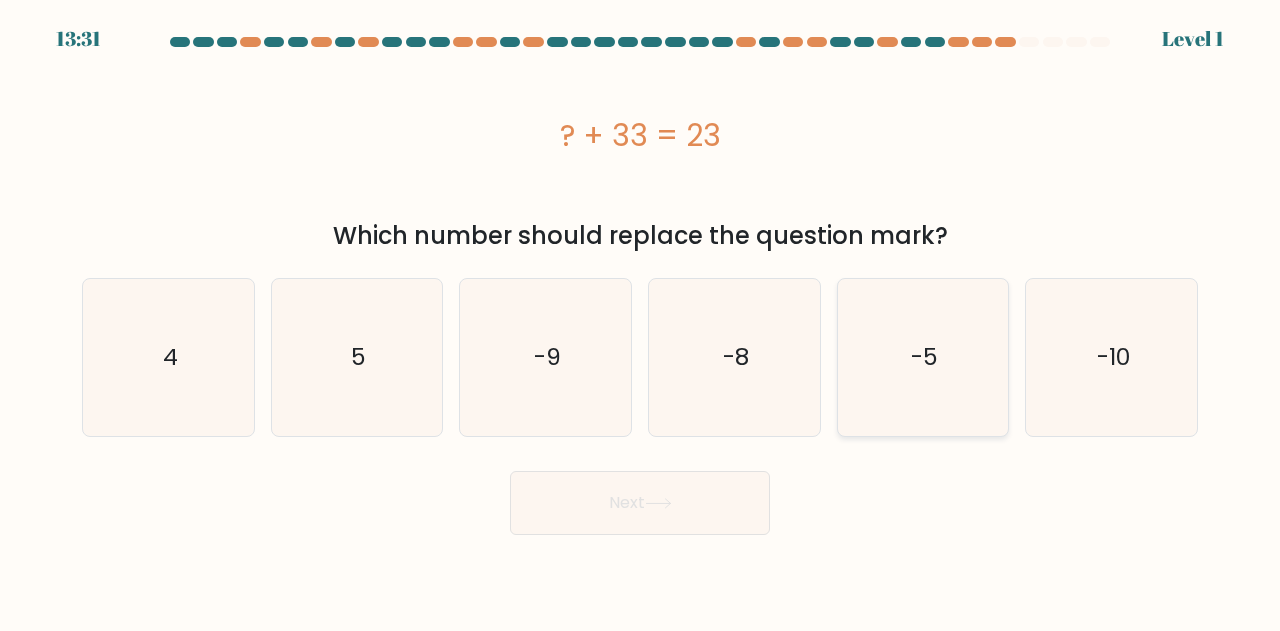click on "-5" 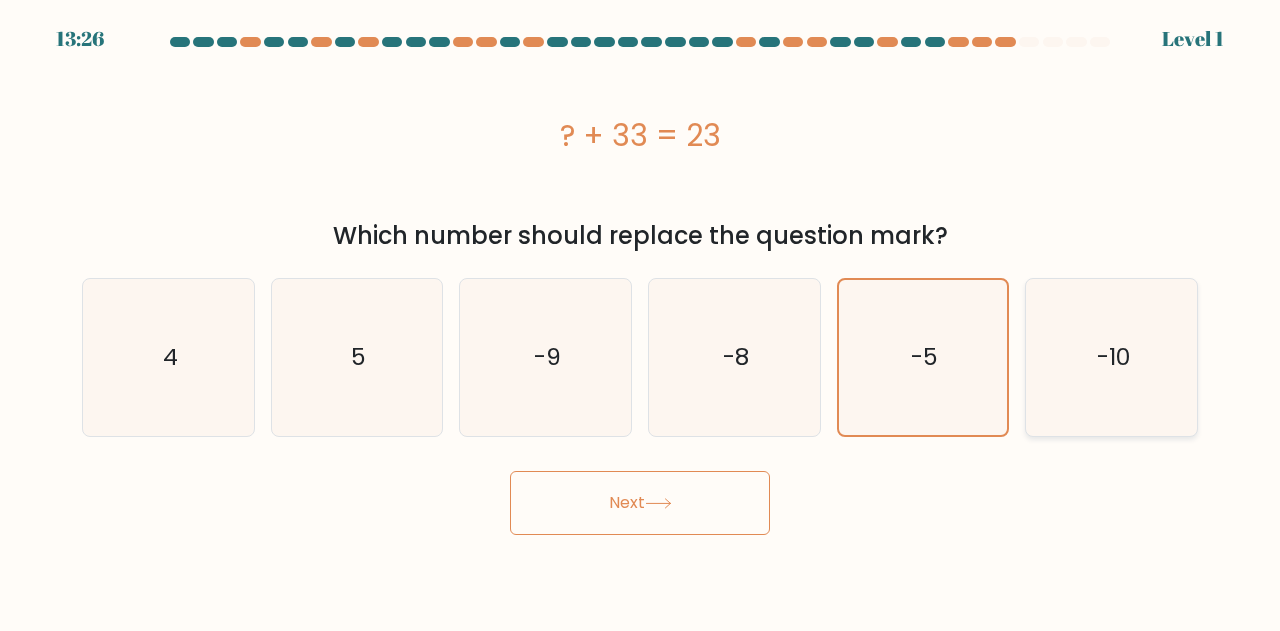 click on "-10" 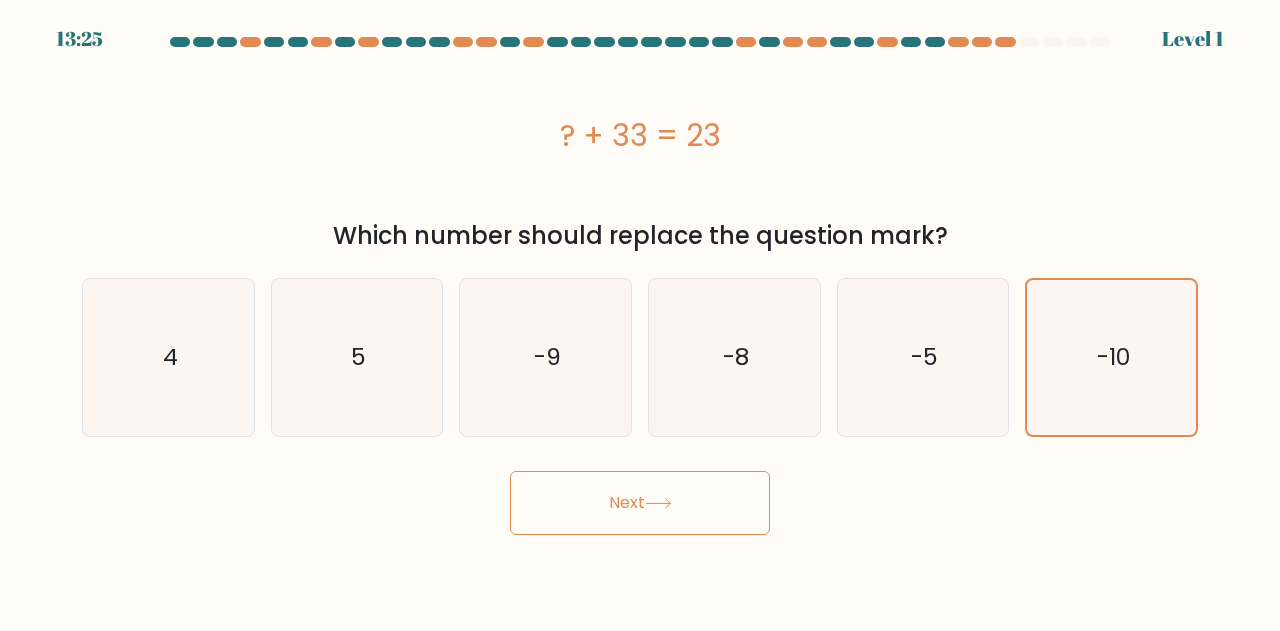 click on "Next" at bounding box center (640, 503) 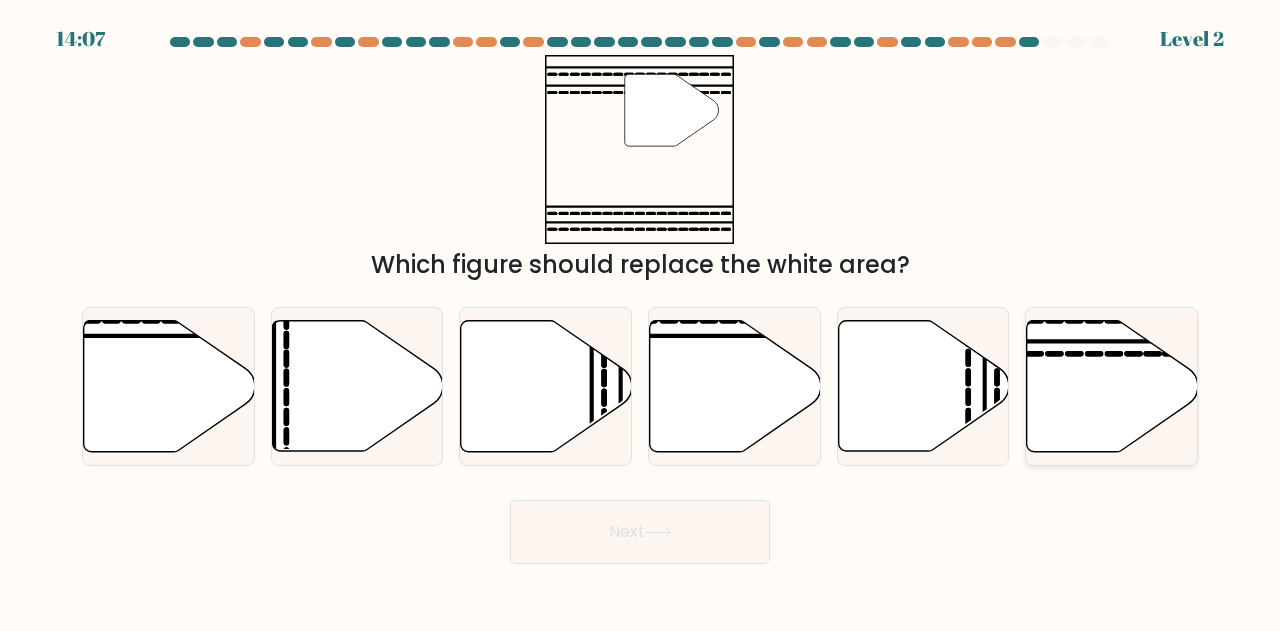click 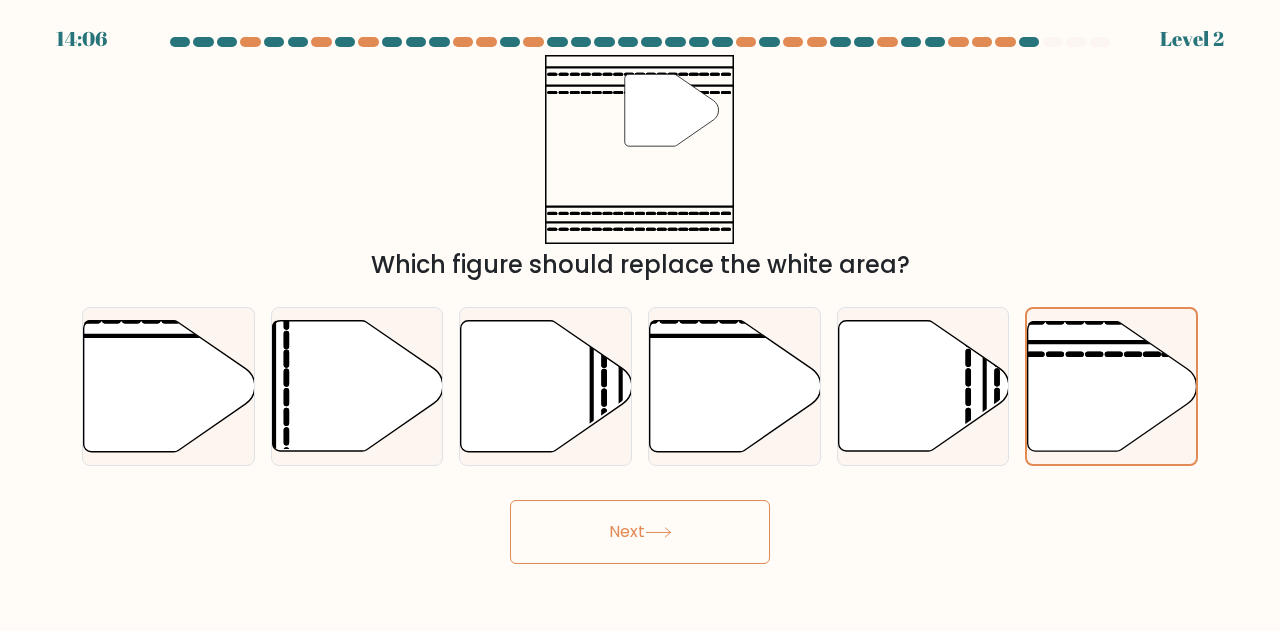 click on "Next" at bounding box center [640, 532] 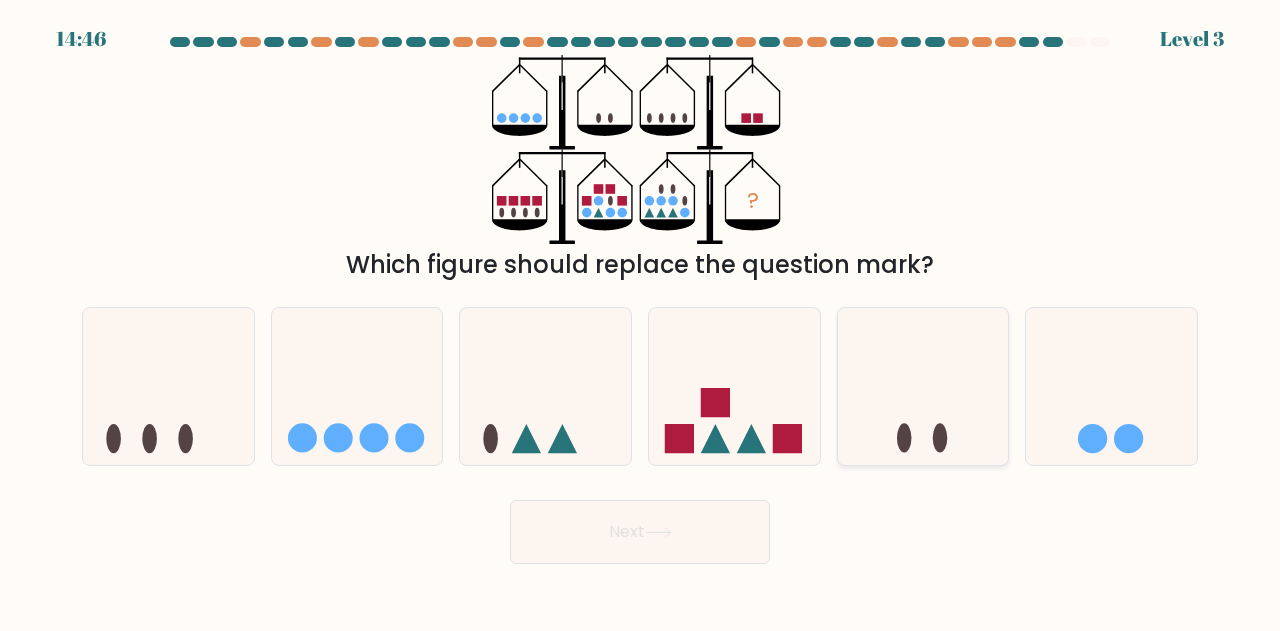 click 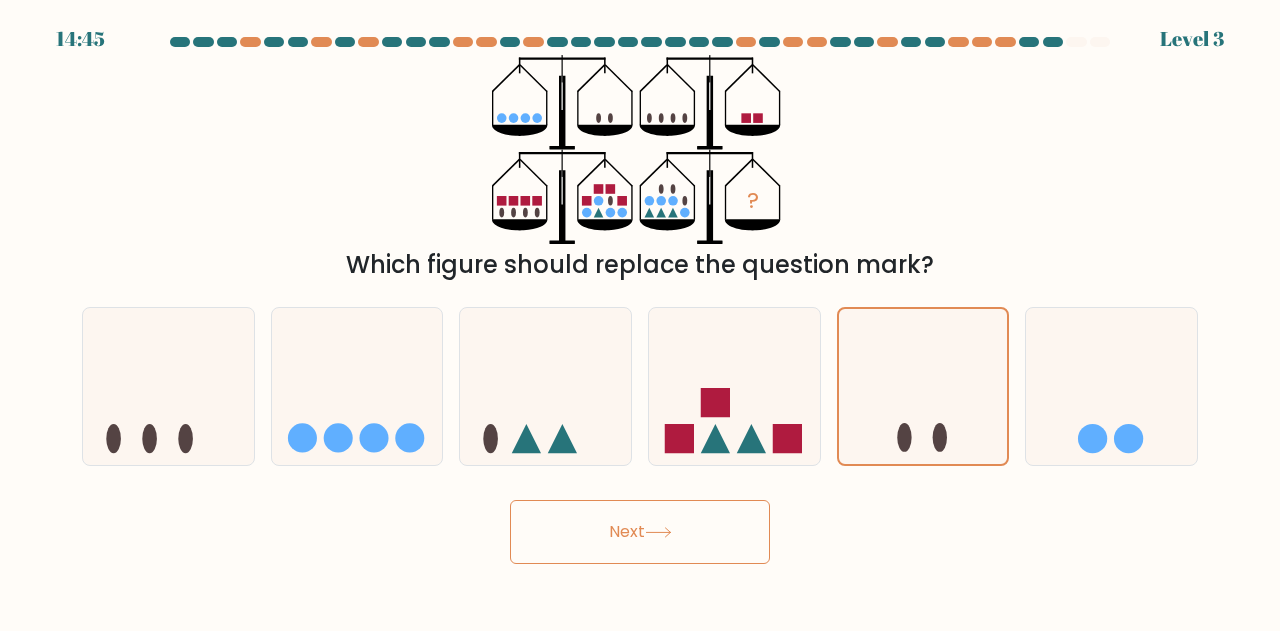 click on "Next" at bounding box center (640, 532) 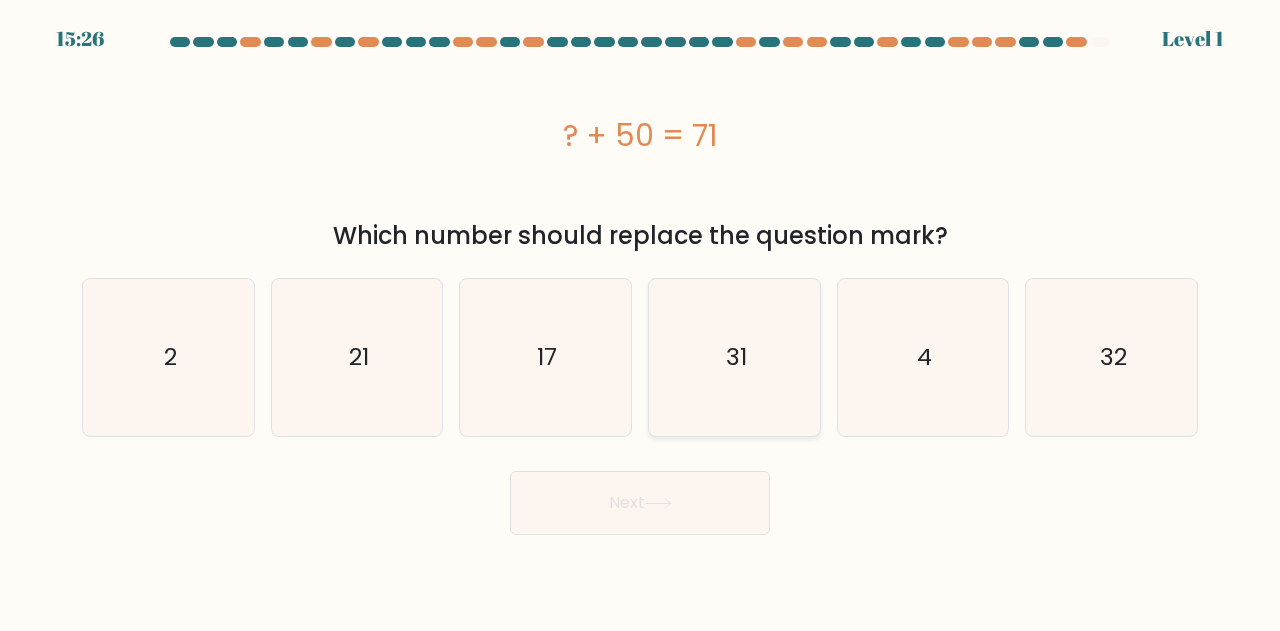 click on "31" 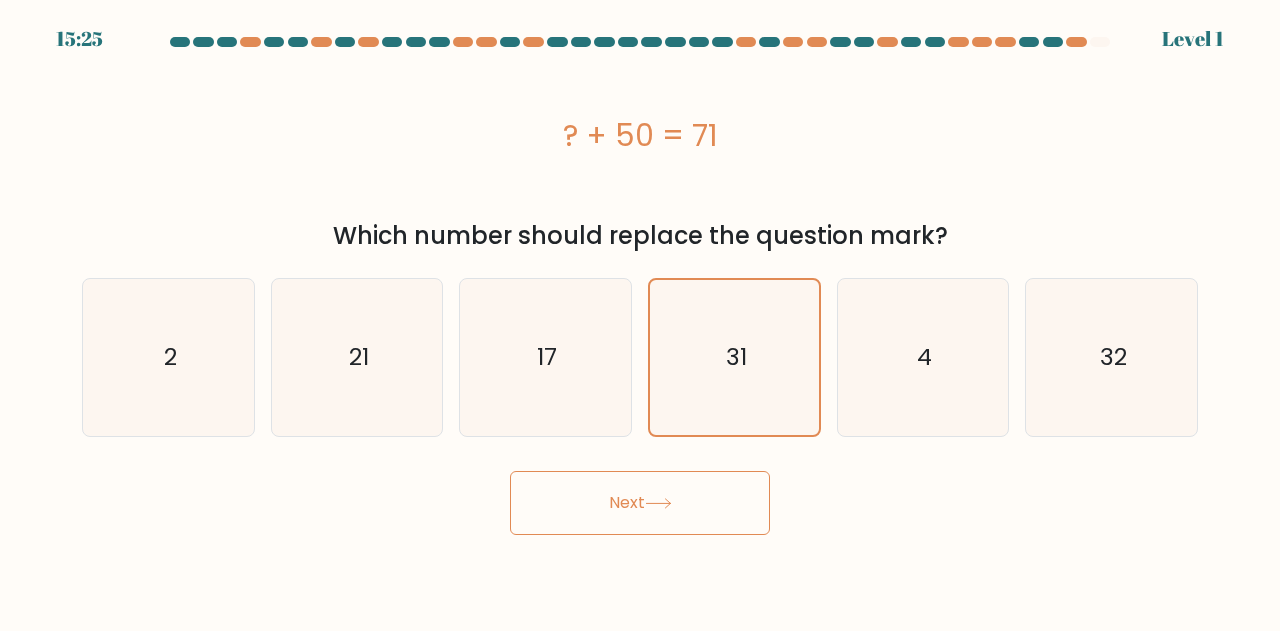 click on "Next" at bounding box center (640, 503) 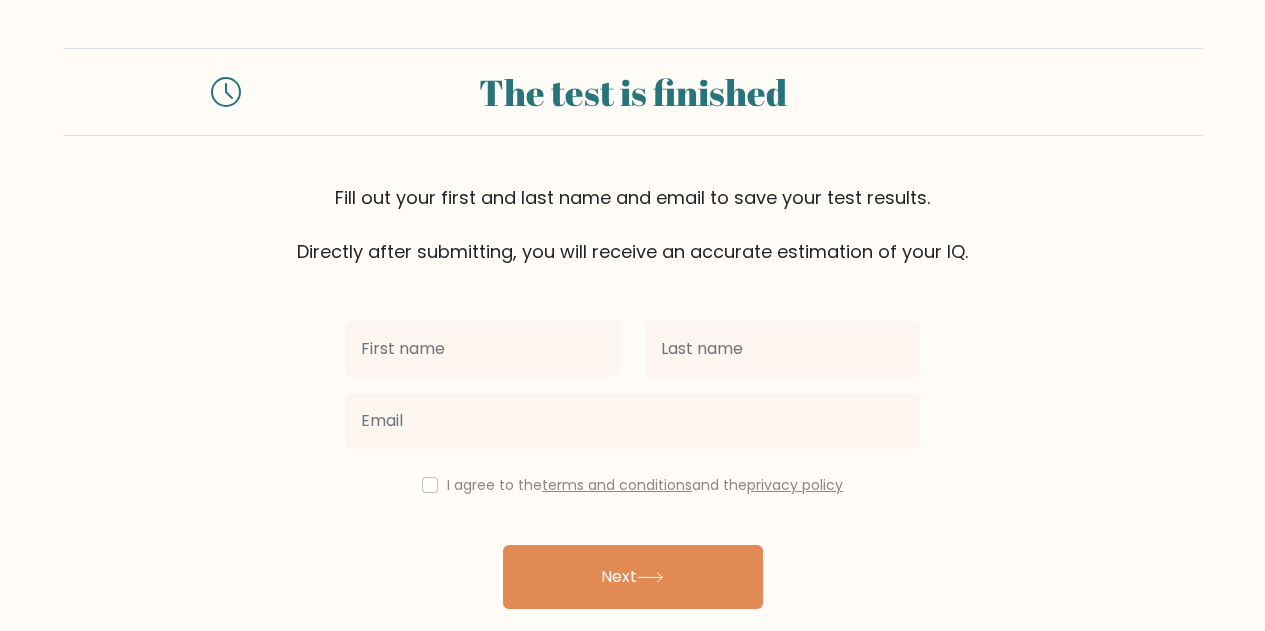 scroll, scrollTop: 0, scrollLeft: 0, axis: both 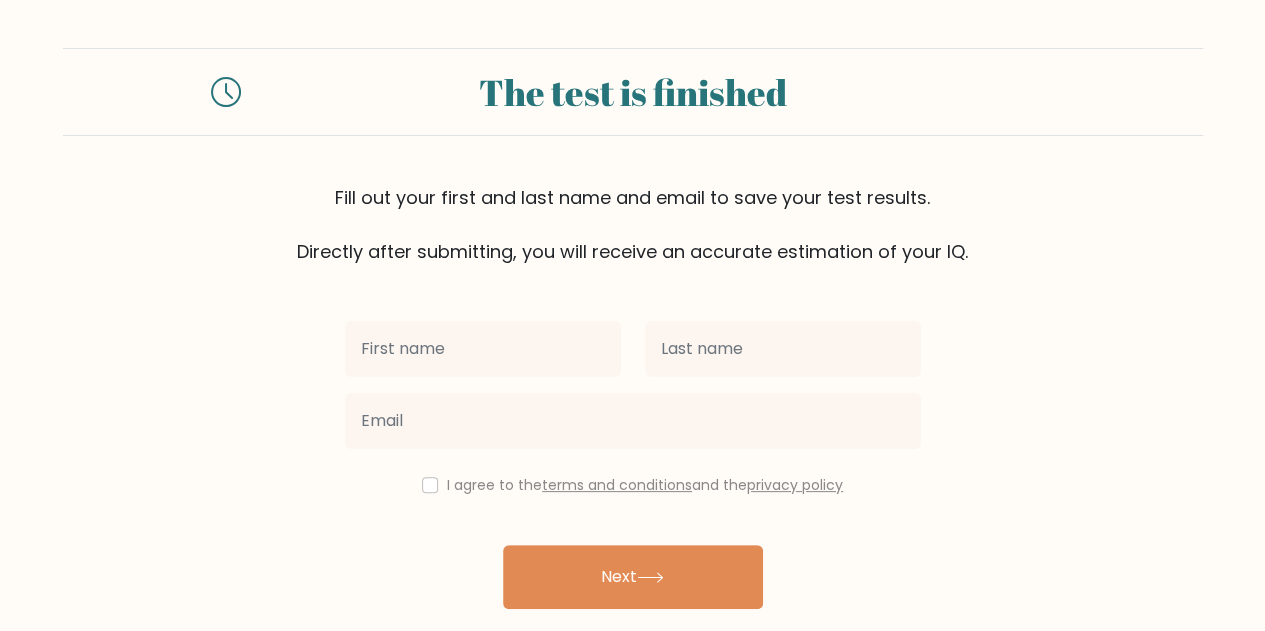 click at bounding box center [483, 349] 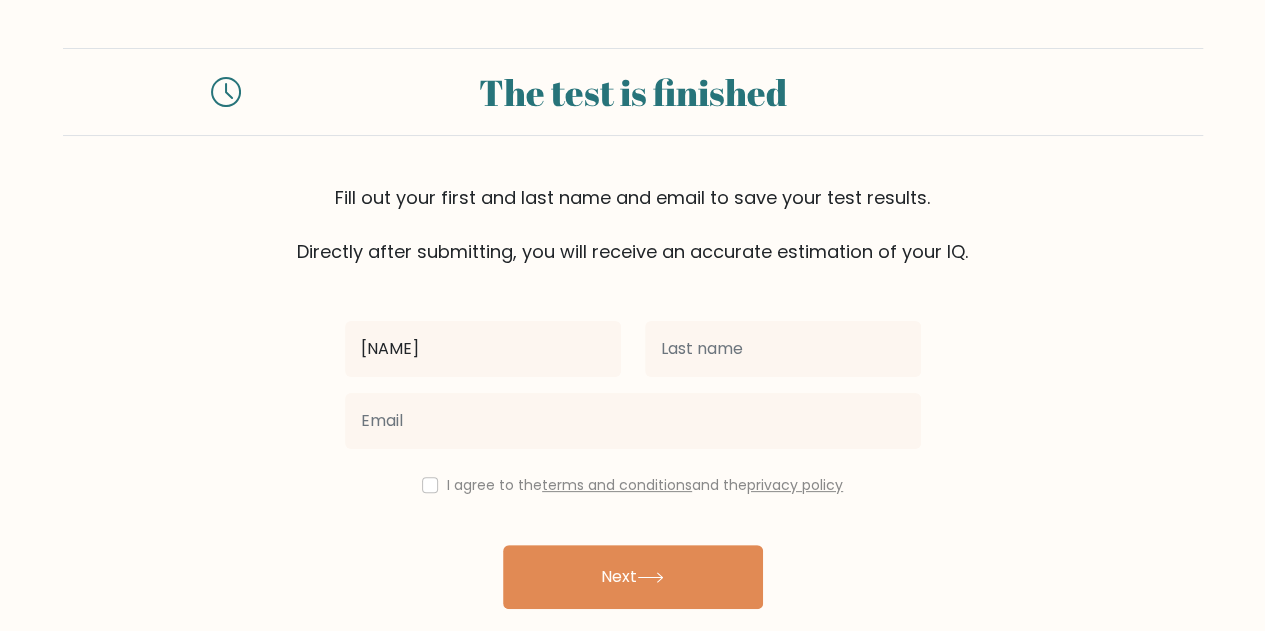 type on "[FIRST]" 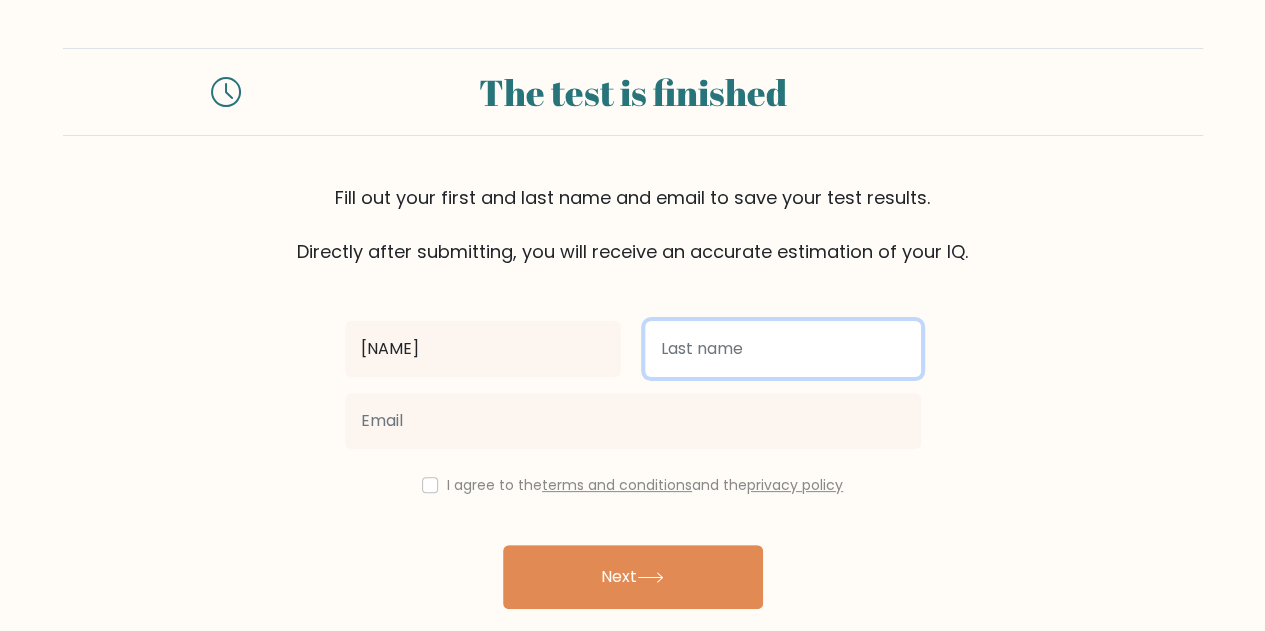 click at bounding box center (783, 349) 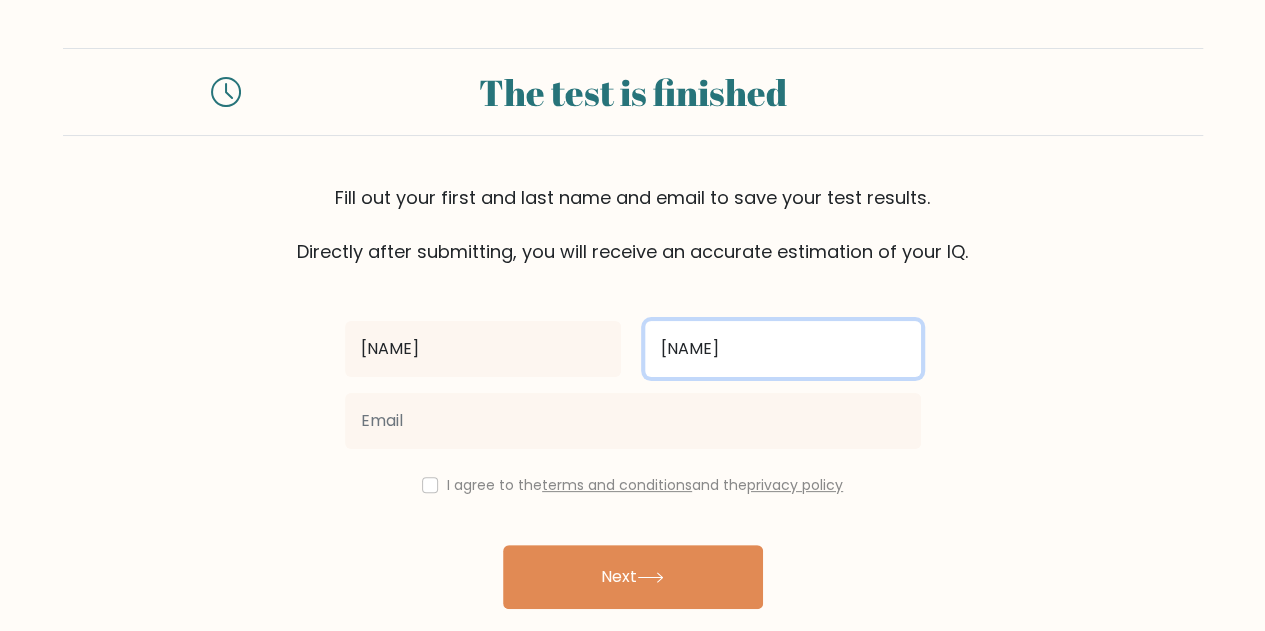 type on "[LAST]" 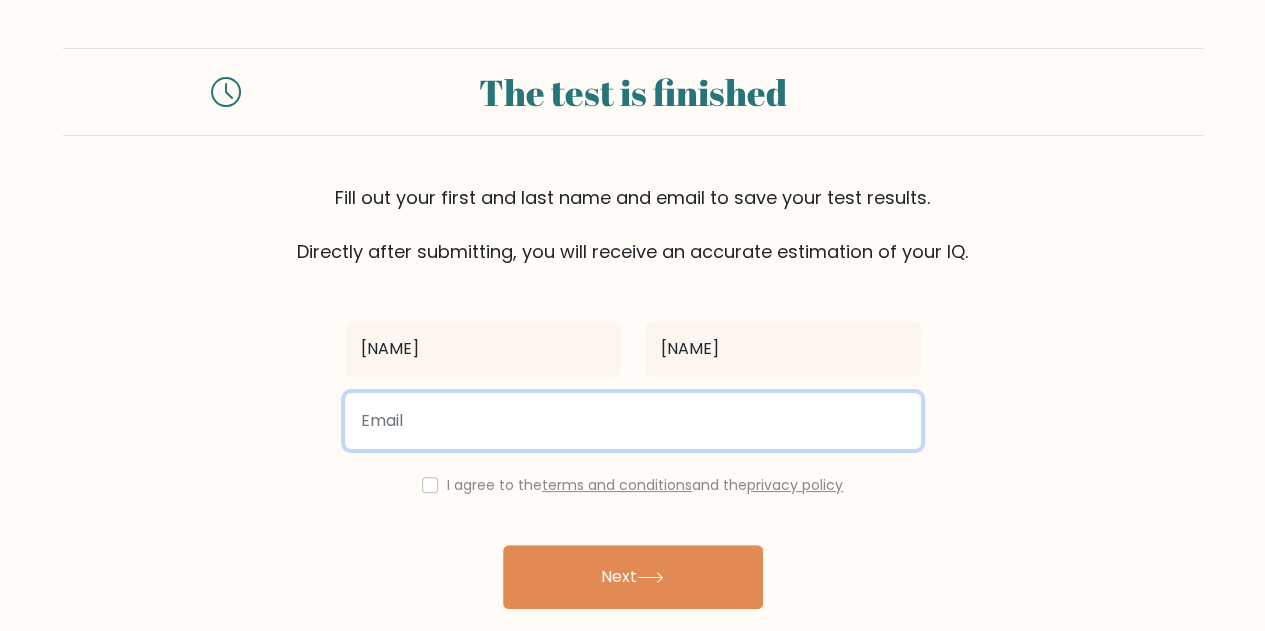drag, startPoint x: 644, startPoint y: 448, endPoint x: 660, endPoint y: 421, distance: 31.38471 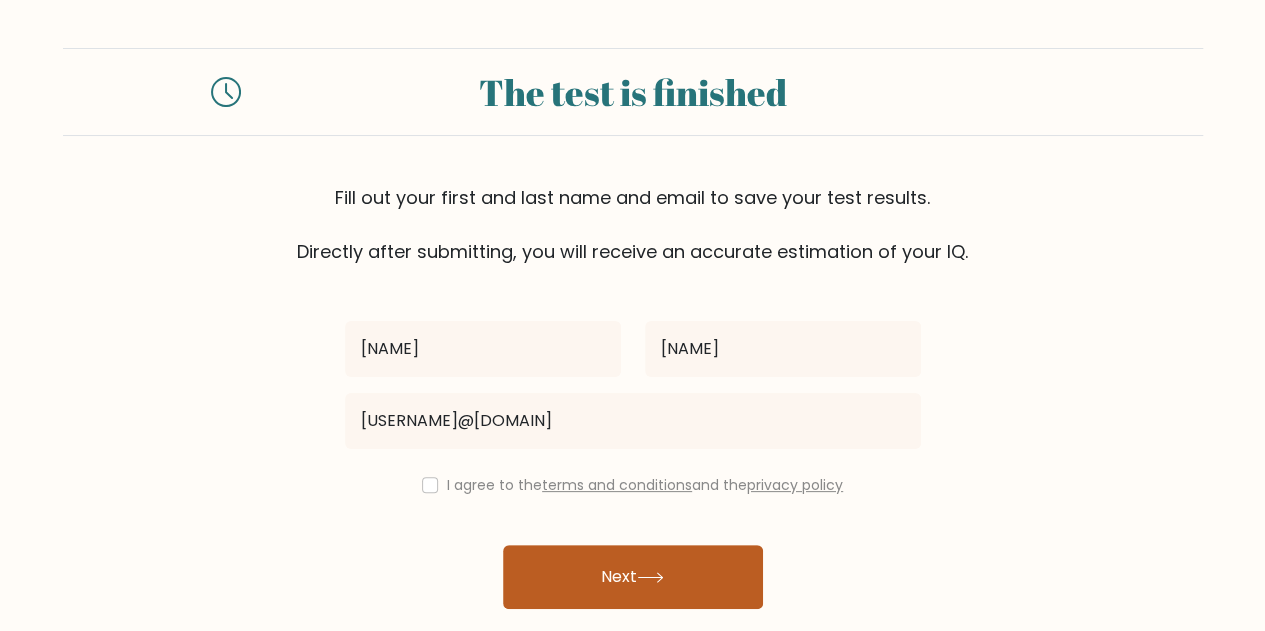 click on "Next" at bounding box center (633, 577) 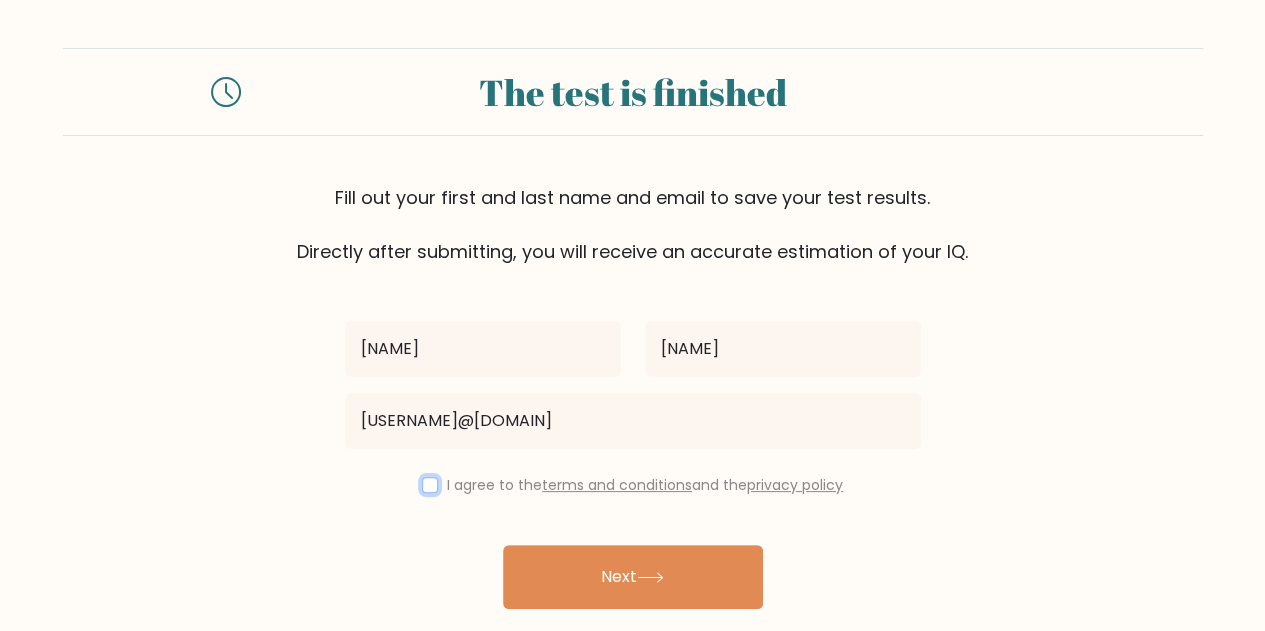 click at bounding box center [430, 485] 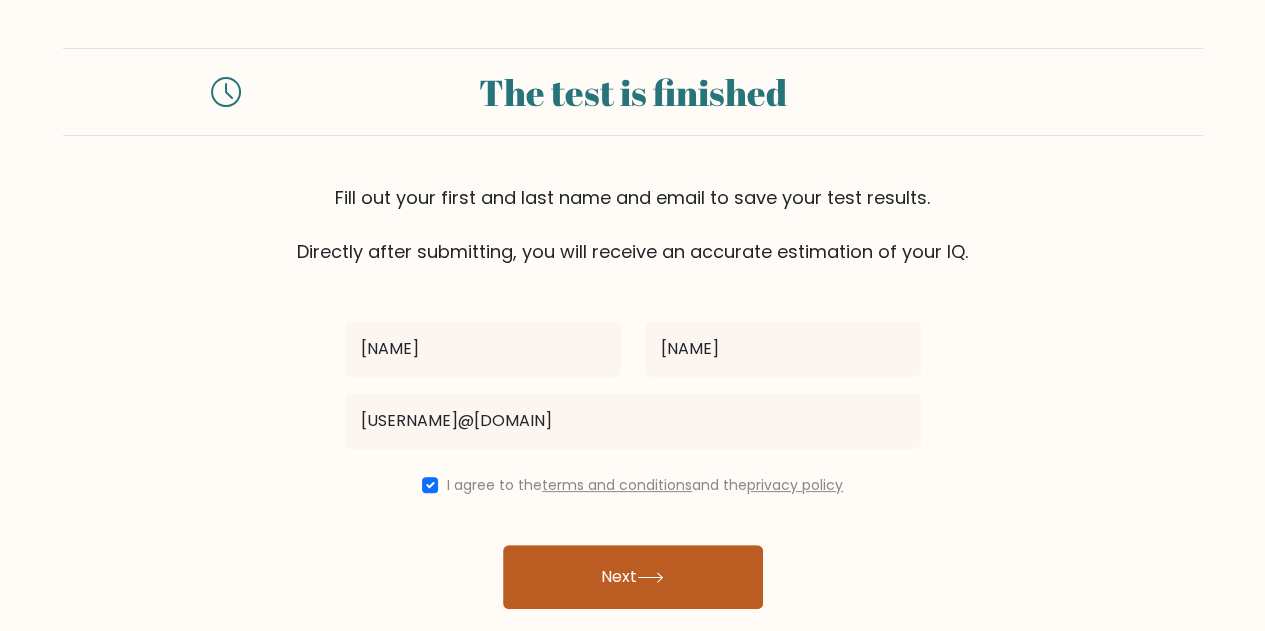 click on "Next" at bounding box center (633, 577) 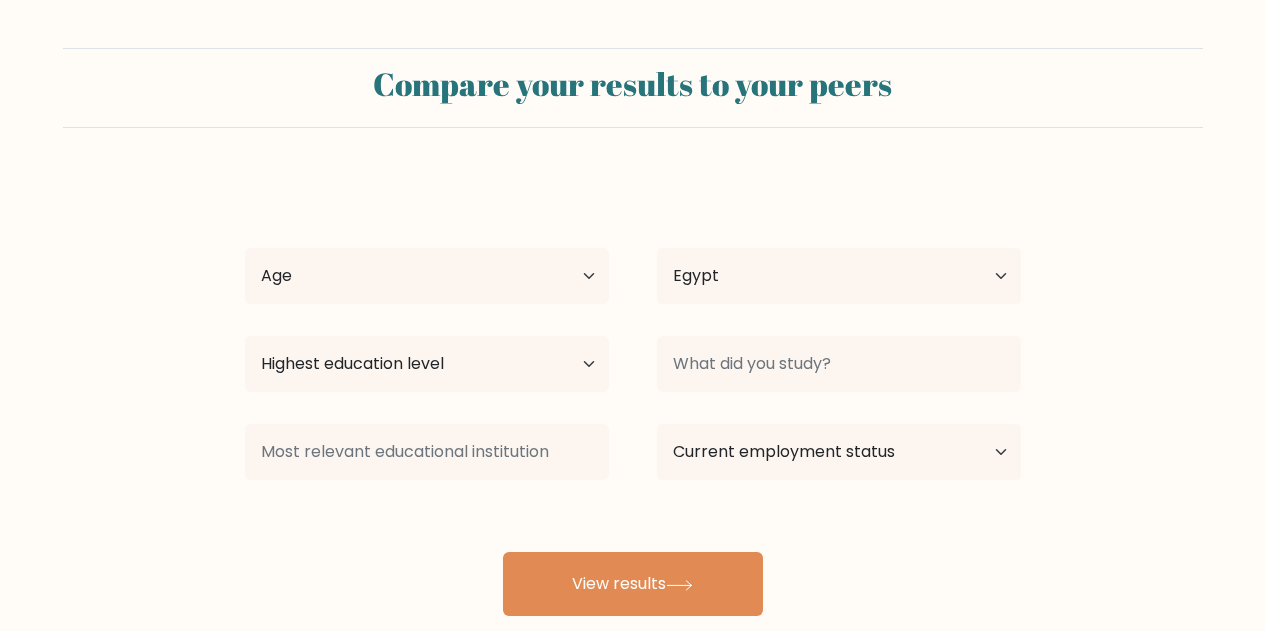 select on "EG" 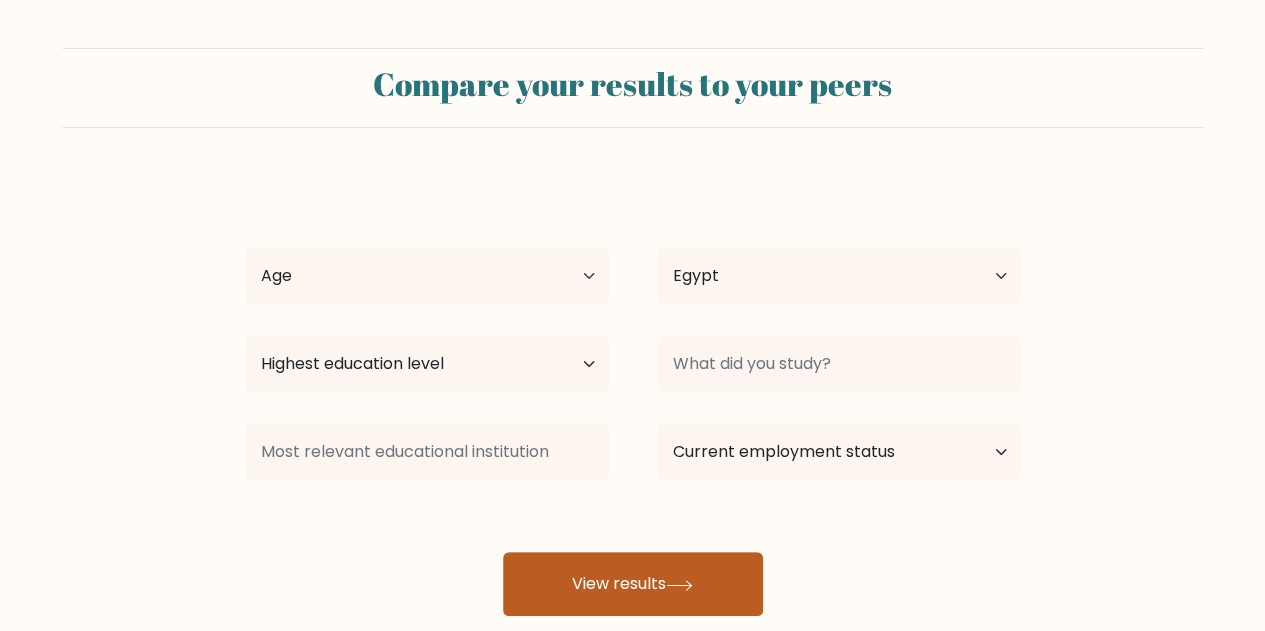 click on "View results" at bounding box center [633, 584] 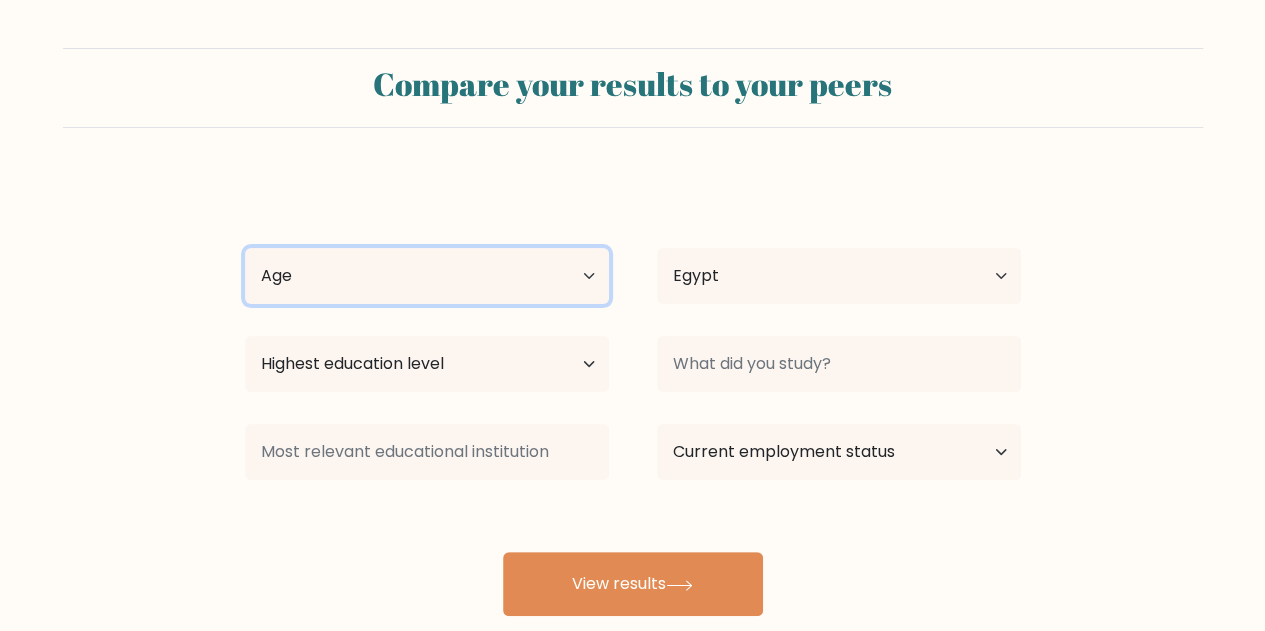 click on "Age
Under 18 years old
18-24 years old
25-34 years old
35-44 years old
45-54 years old
55-64 years old
65 years old and above" at bounding box center [427, 276] 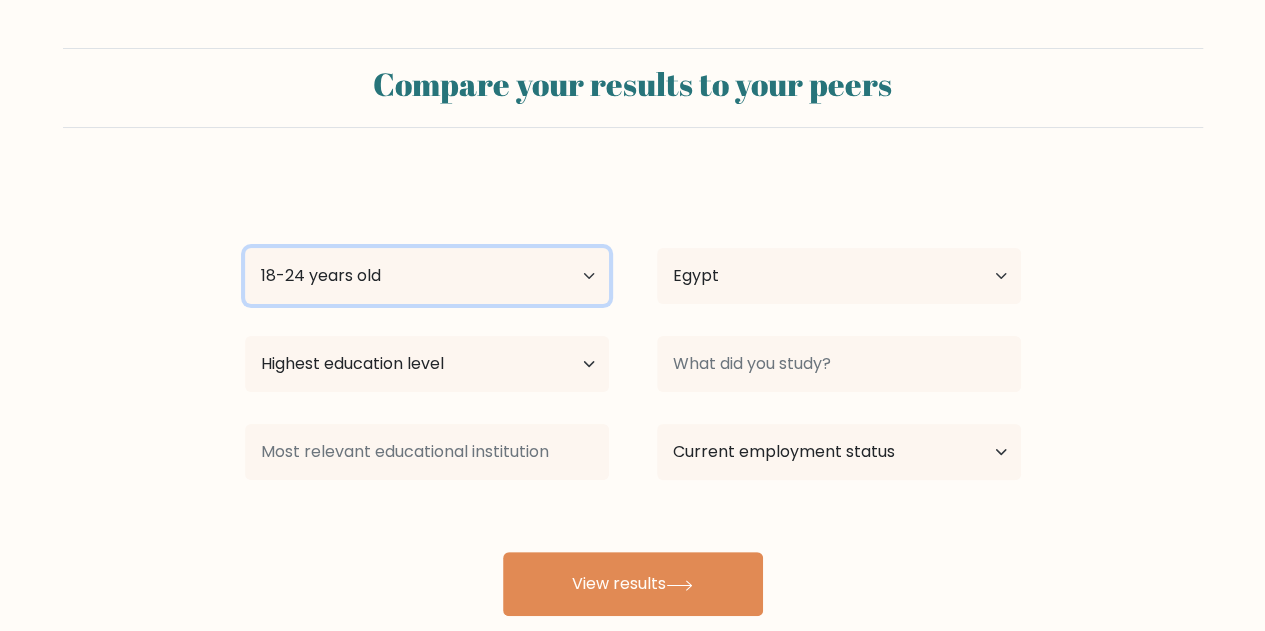 click on "Age
Under 18 years old
18-24 years old
25-34 years old
35-44 years old
45-54 years old
55-64 years old
65 years old and above" at bounding box center [427, 276] 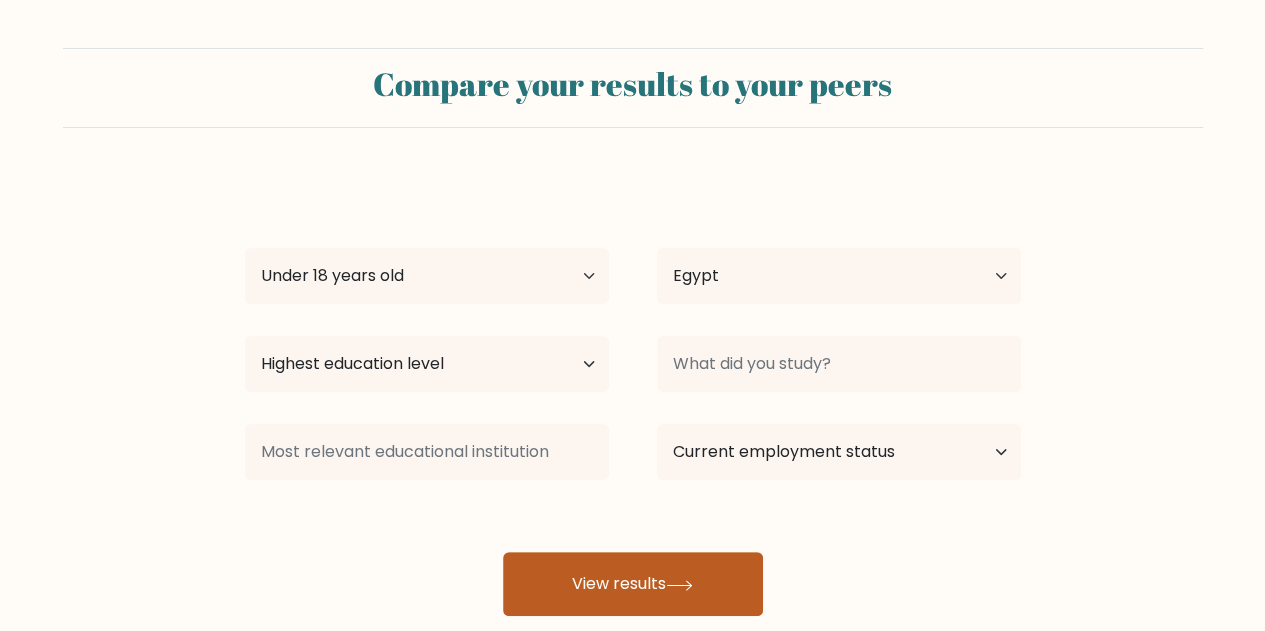 click on "View results" at bounding box center [633, 584] 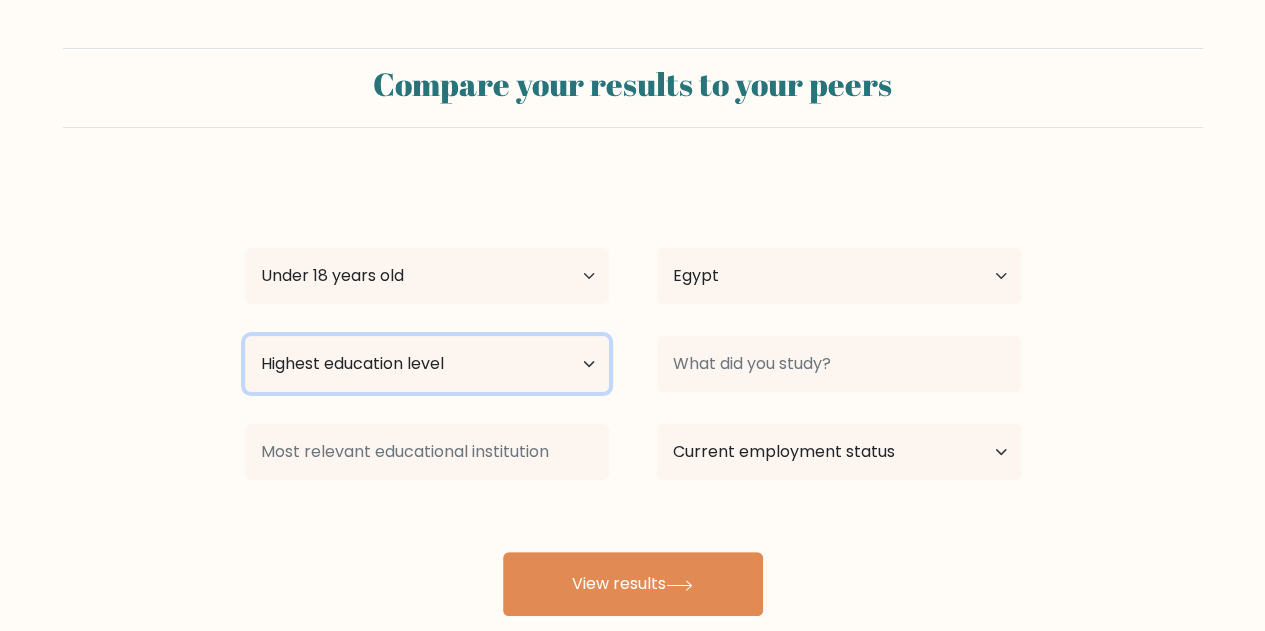click on "Highest education level
No schooling
Primary
Lower Secondary
Upper Secondary
Occupation Specific
Bachelor's degree
Master's degree
Doctoral degree" at bounding box center (427, 364) 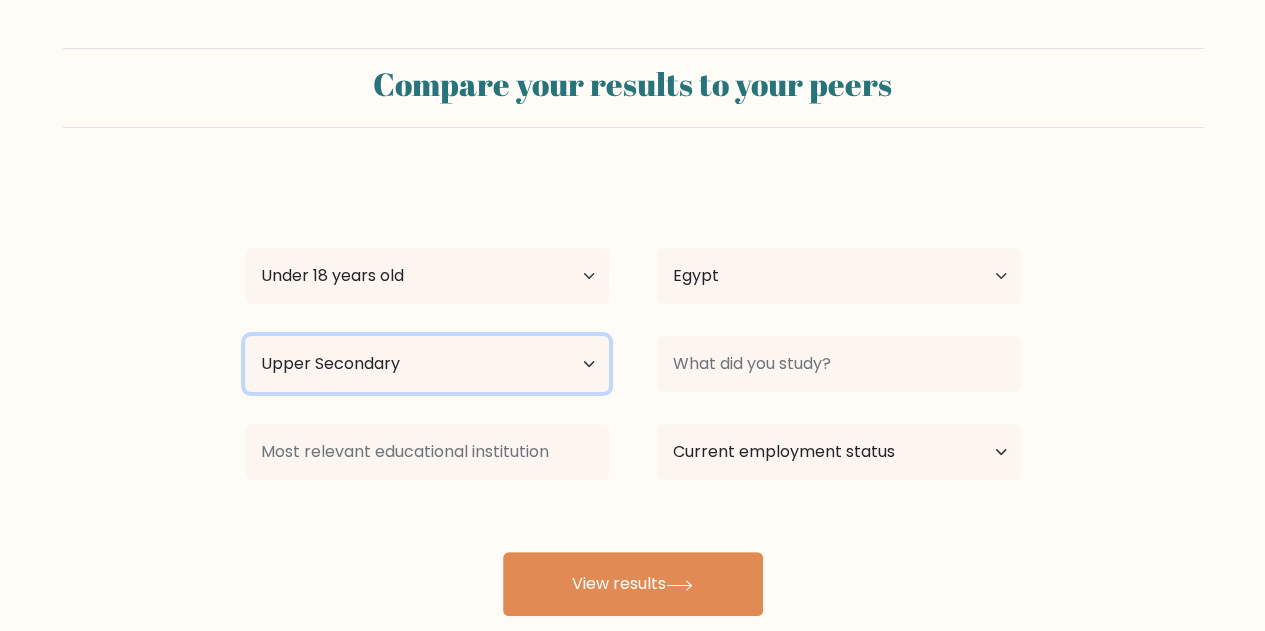 click on "Highest education level
No schooling
Primary
Lower Secondary
Upper Secondary
Occupation Specific
Bachelor's degree
Master's degree
Doctoral degree" at bounding box center [427, 364] 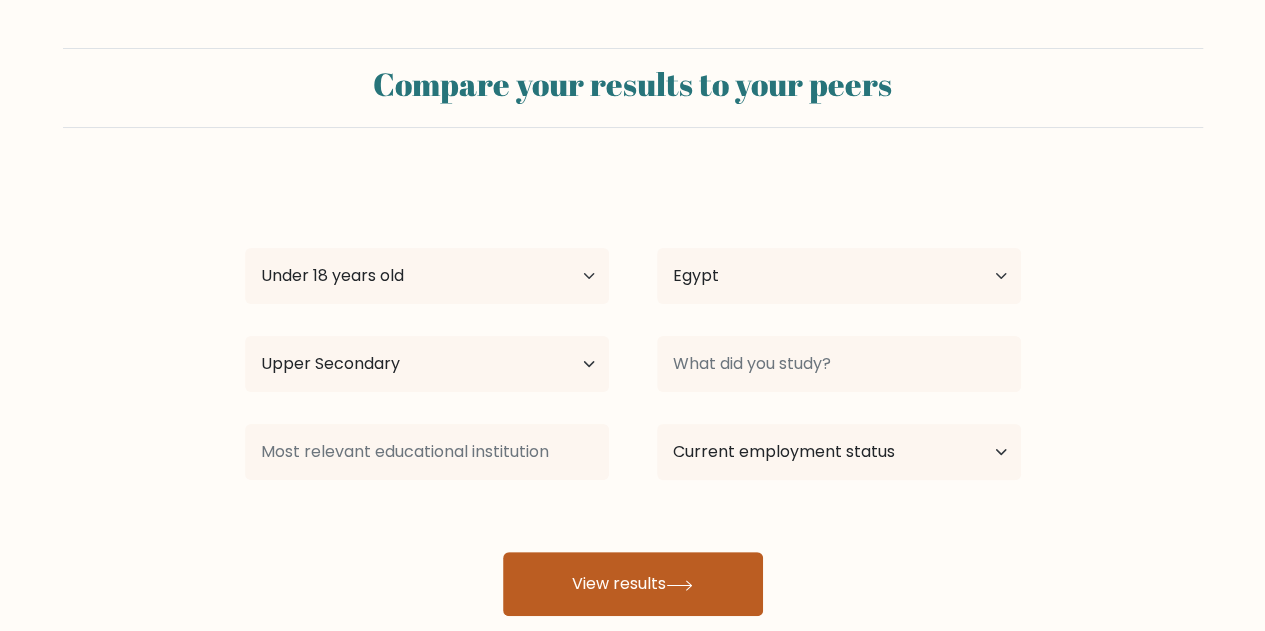 click on "View results" at bounding box center [633, 584] 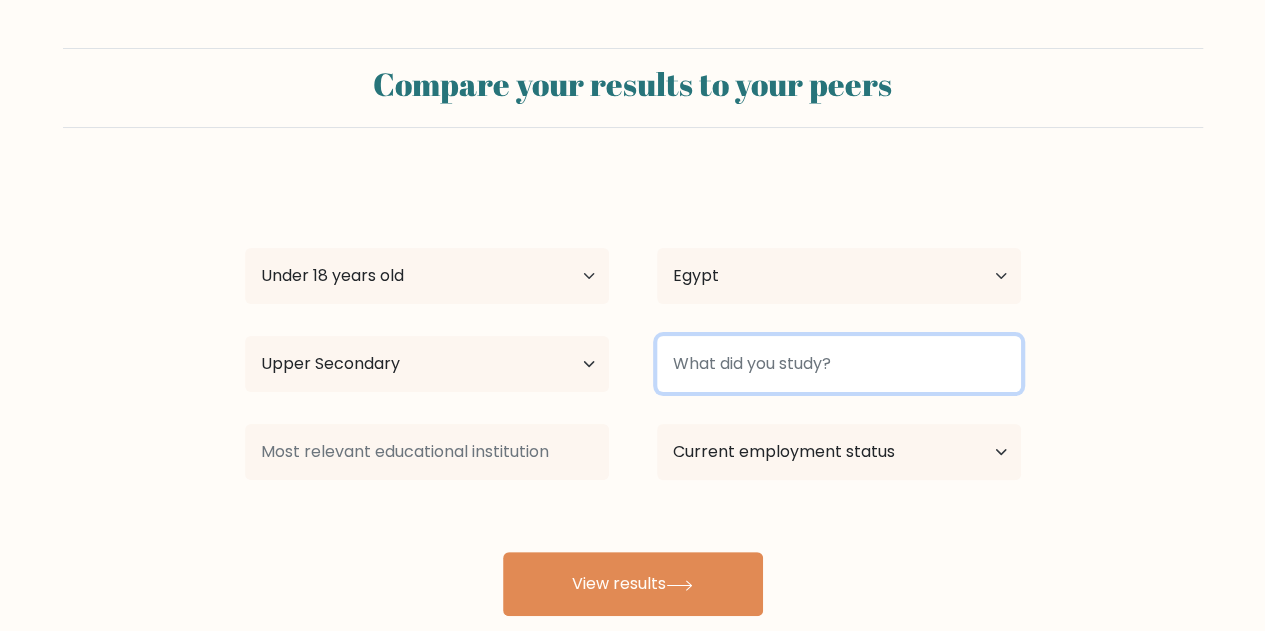 click at bounding box center [839, 364] 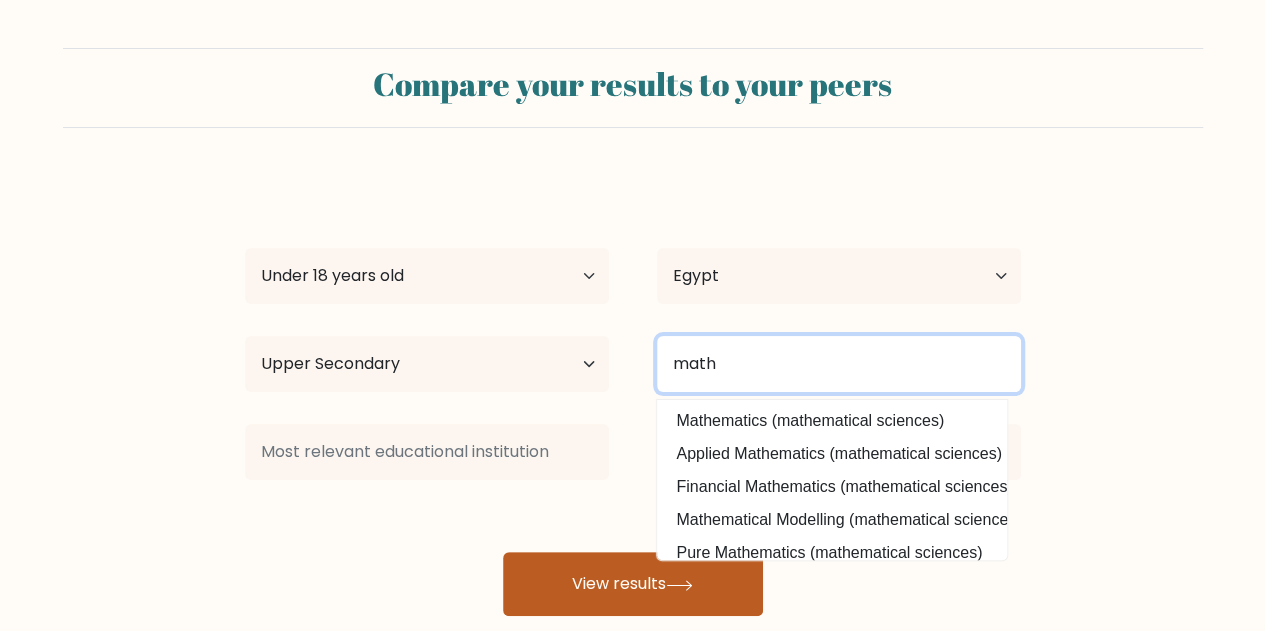 type on "math" 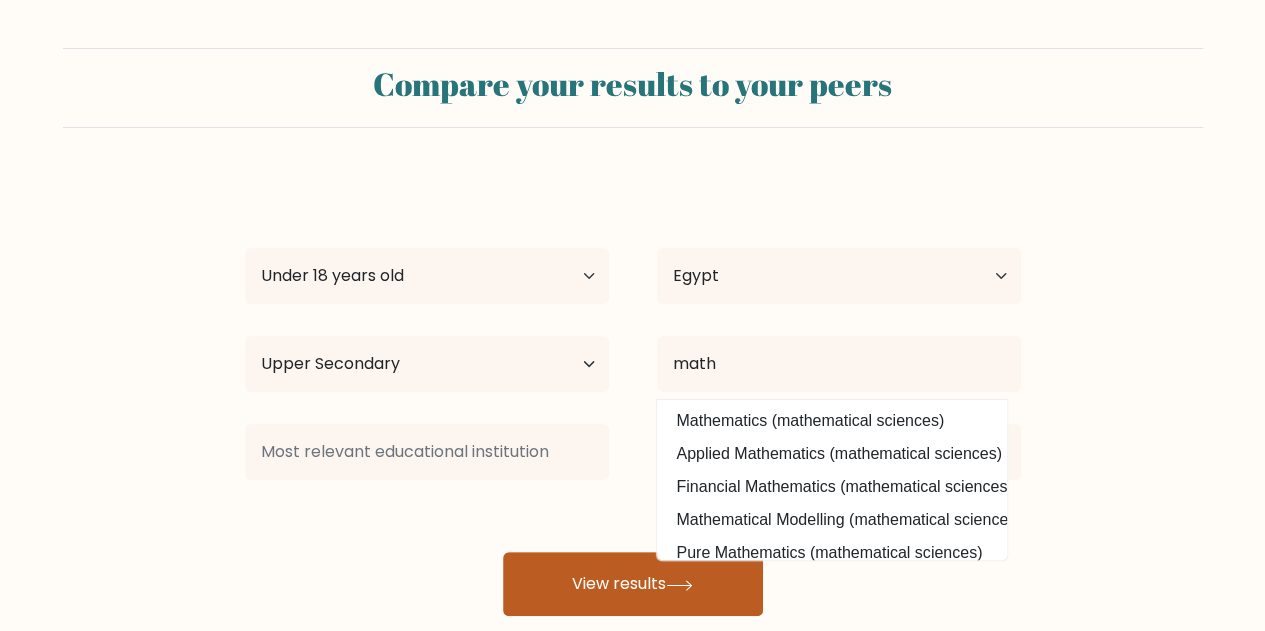 click 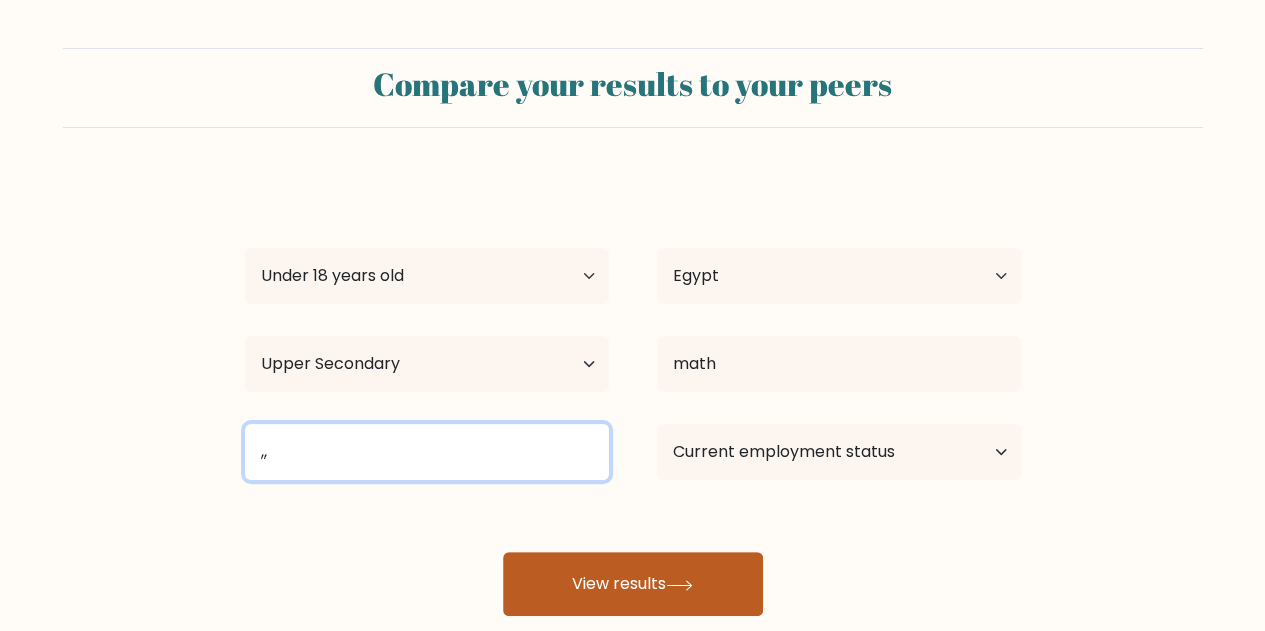 type on ",," 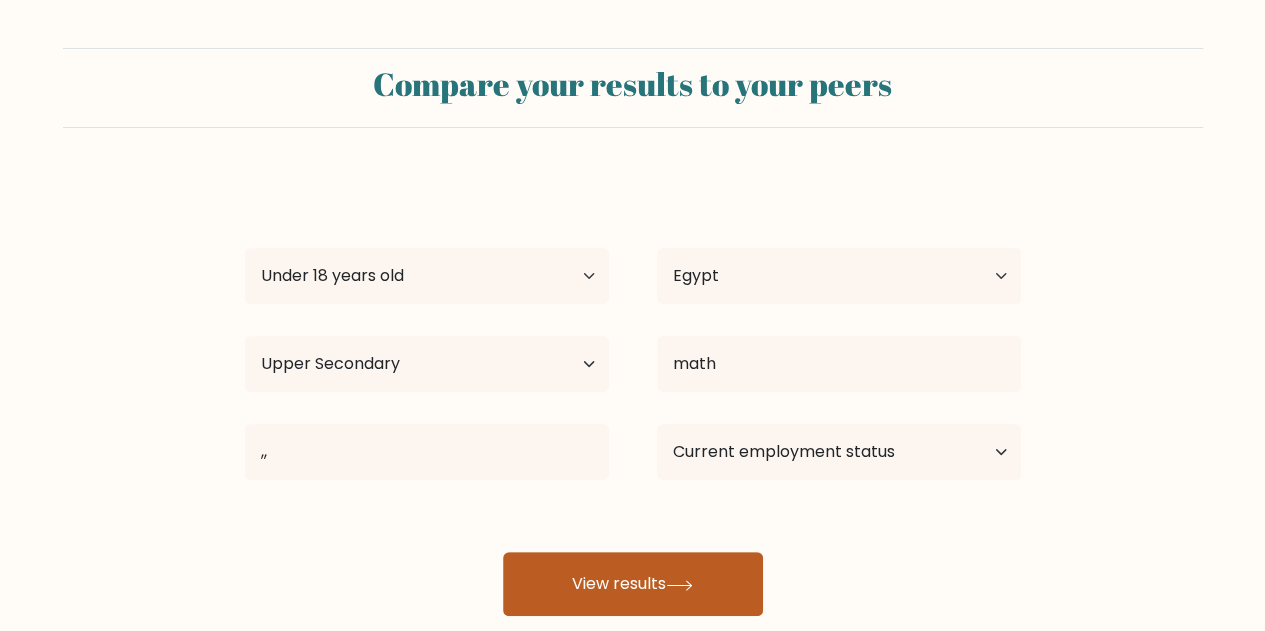 click on "View results" at bounding box center [633, 584] 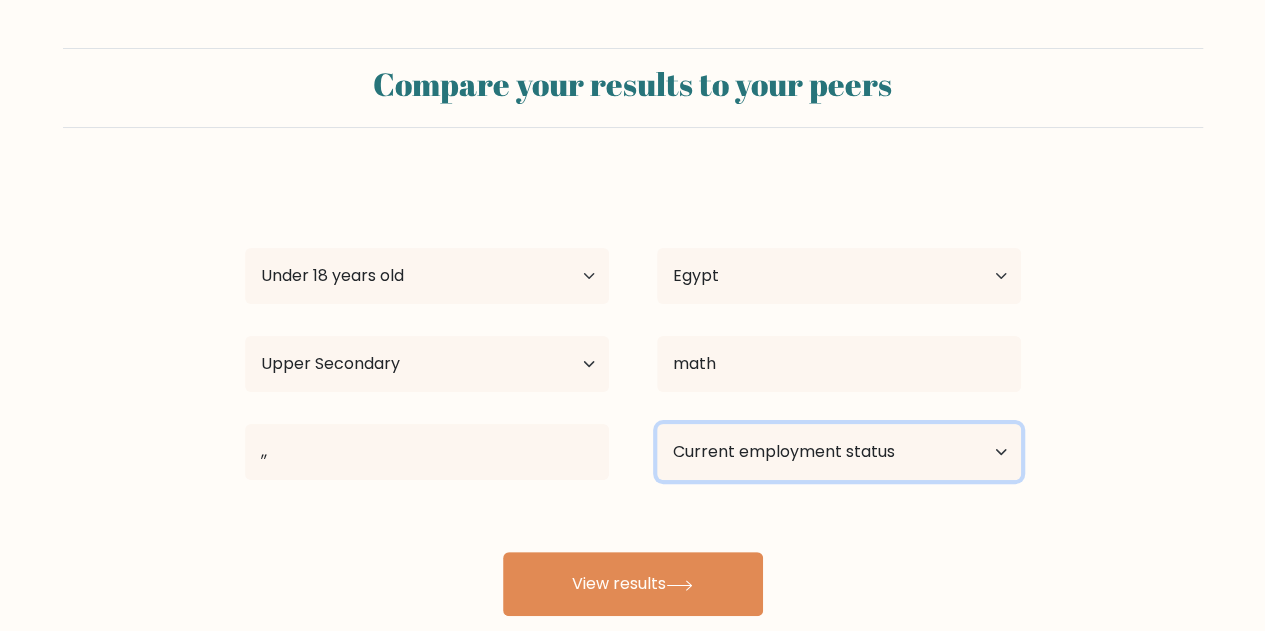 click on "Current employment status
Employed
Student
Retired
Other / prefer not to answer" at bounding box center (839, 452) 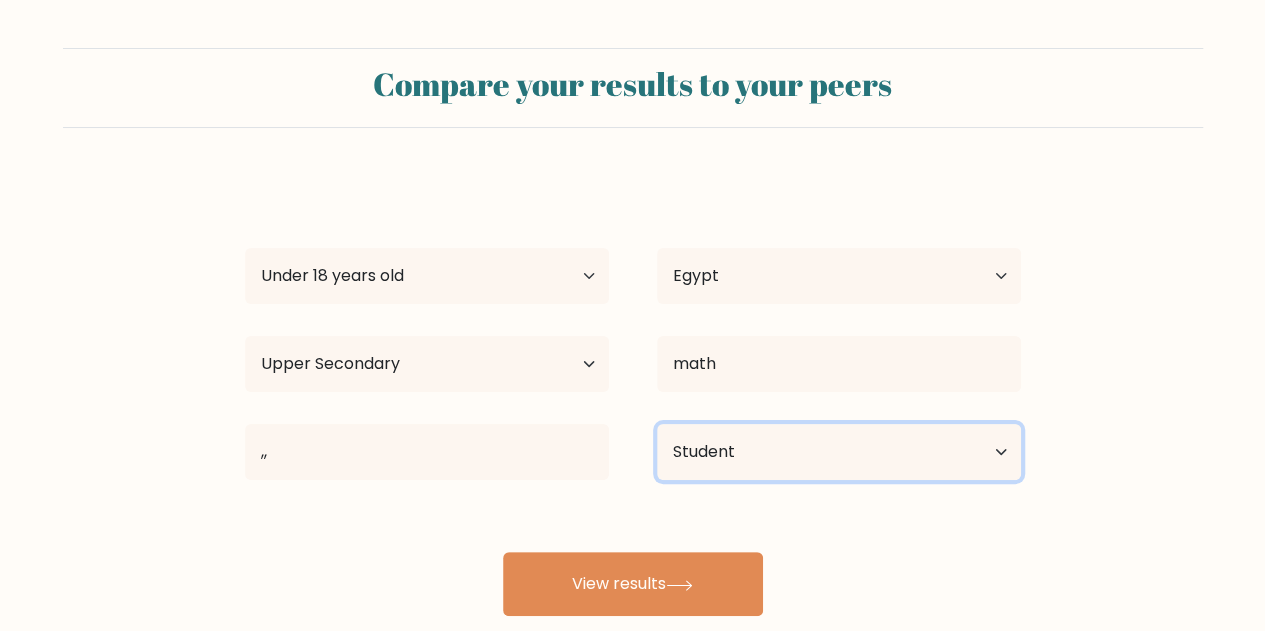 click on "Current employment status
Employed
Student
Retired
Other / prefer not to answer" at bounding box center [839, 452] 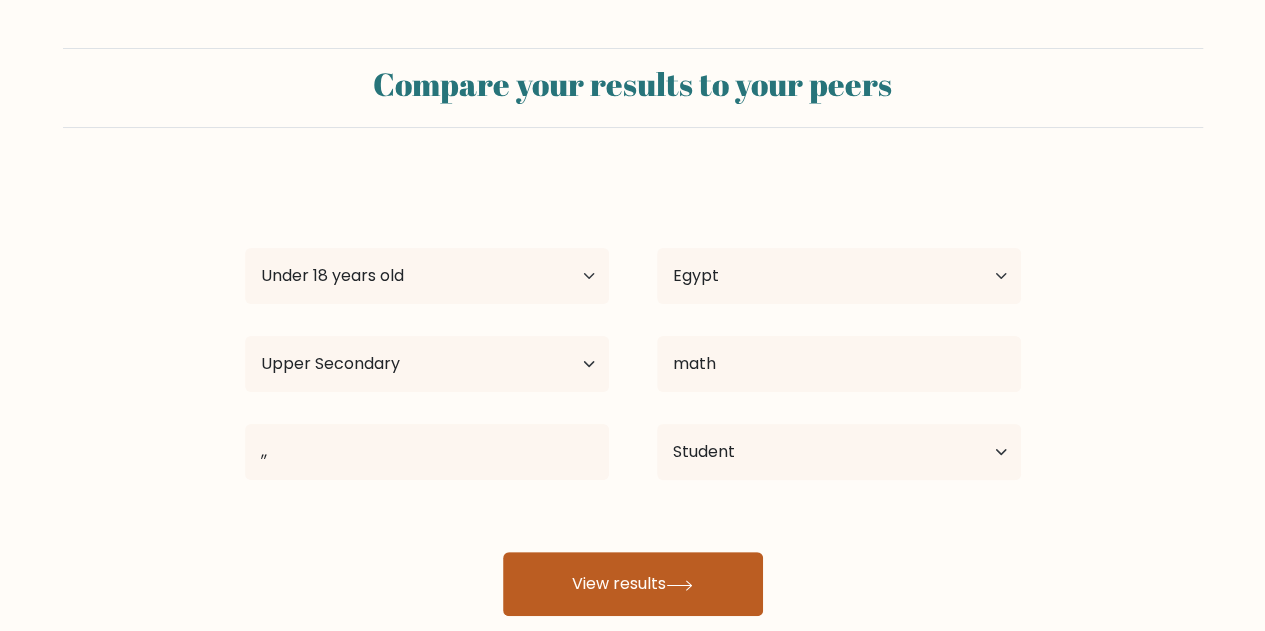 click on "View results" at bounding box center (633, 584) 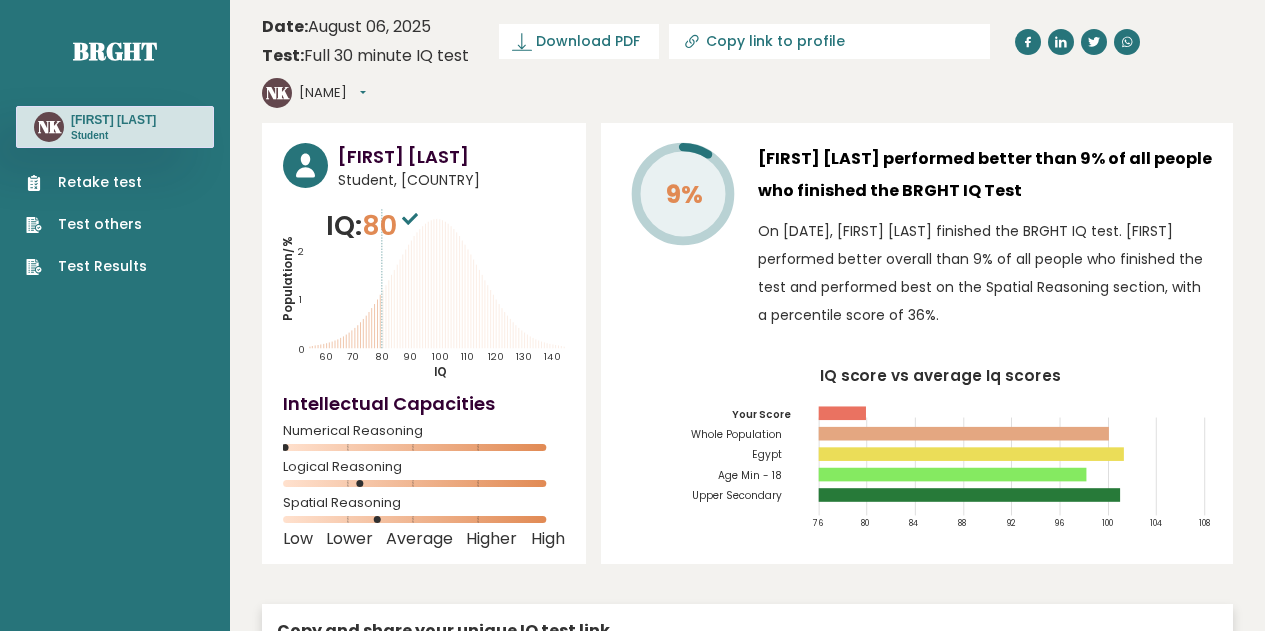 scroll, scrollTop: 0, scrollLeft: 0, axis: both 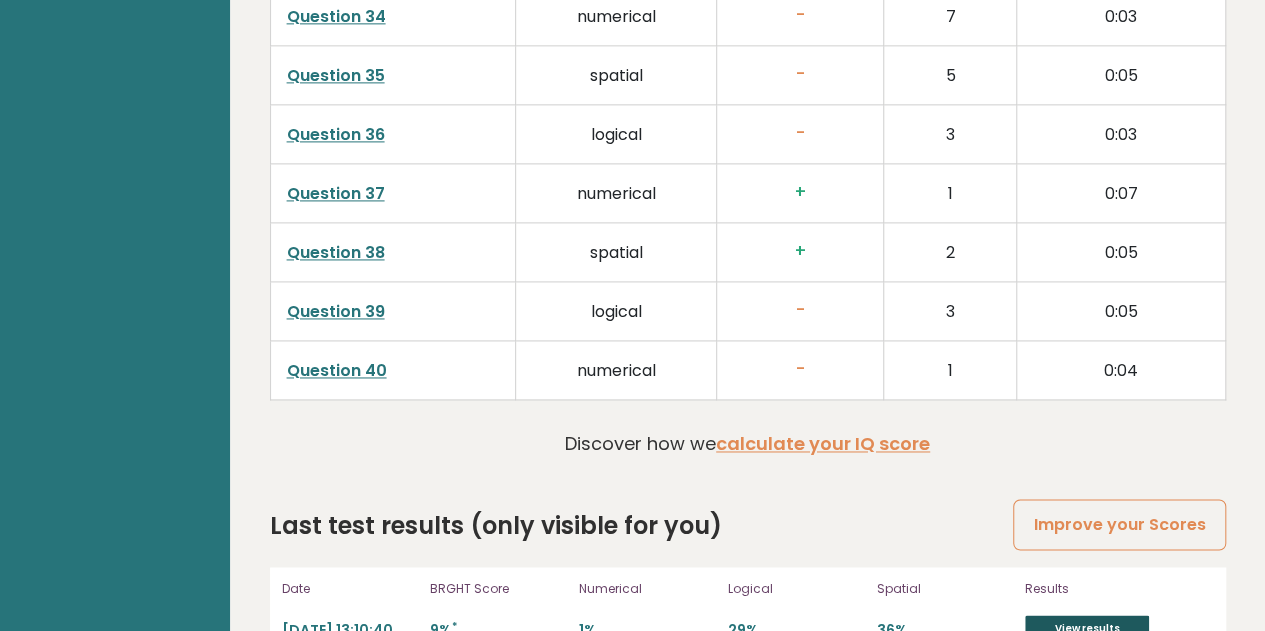 click on "View results" at bounding box center (1087, 628) 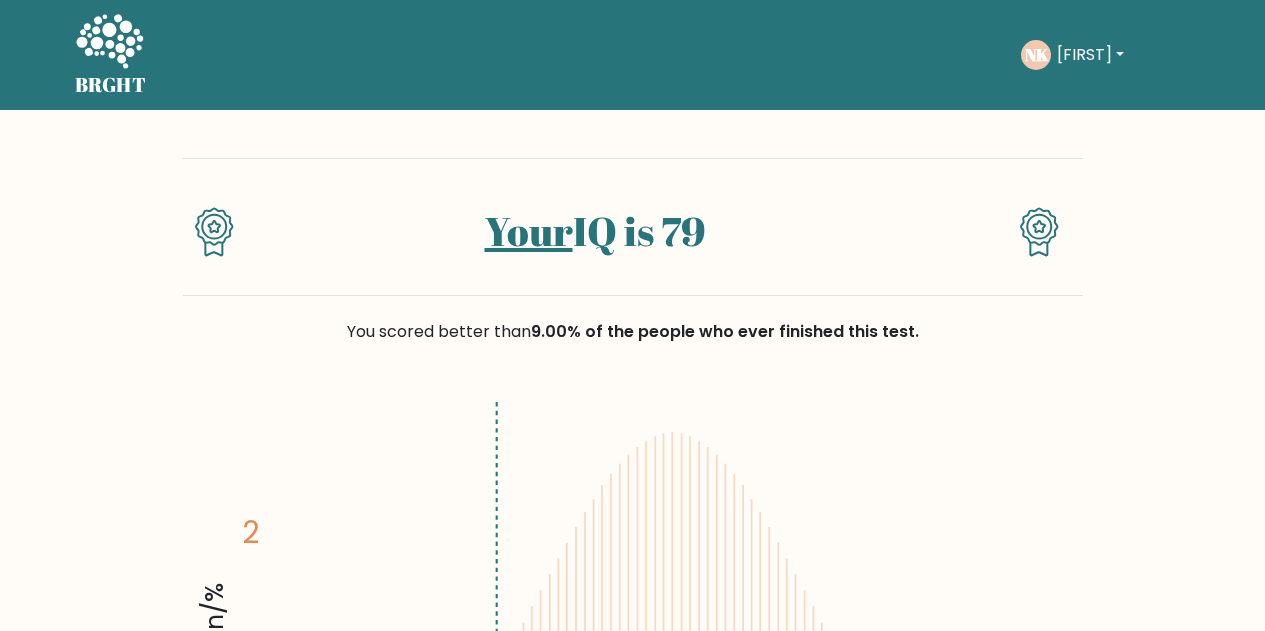 scroll, scrollTop: 0, scrollLeft: 0, axis: both 